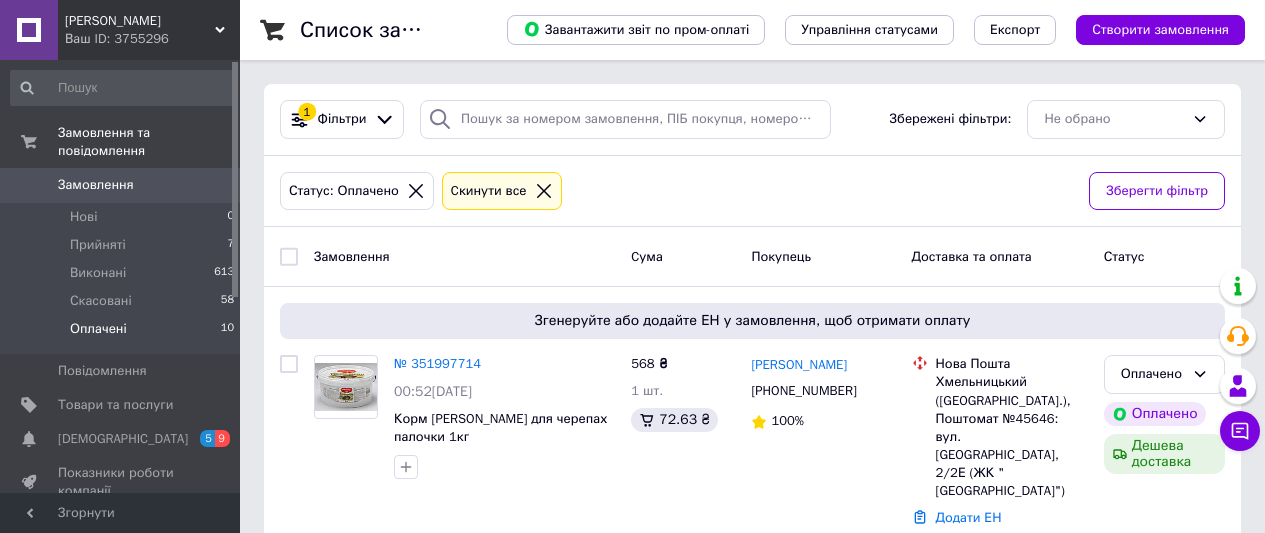 scroll, scrollTop: 100, scrollLeft: 0, axis: vertical 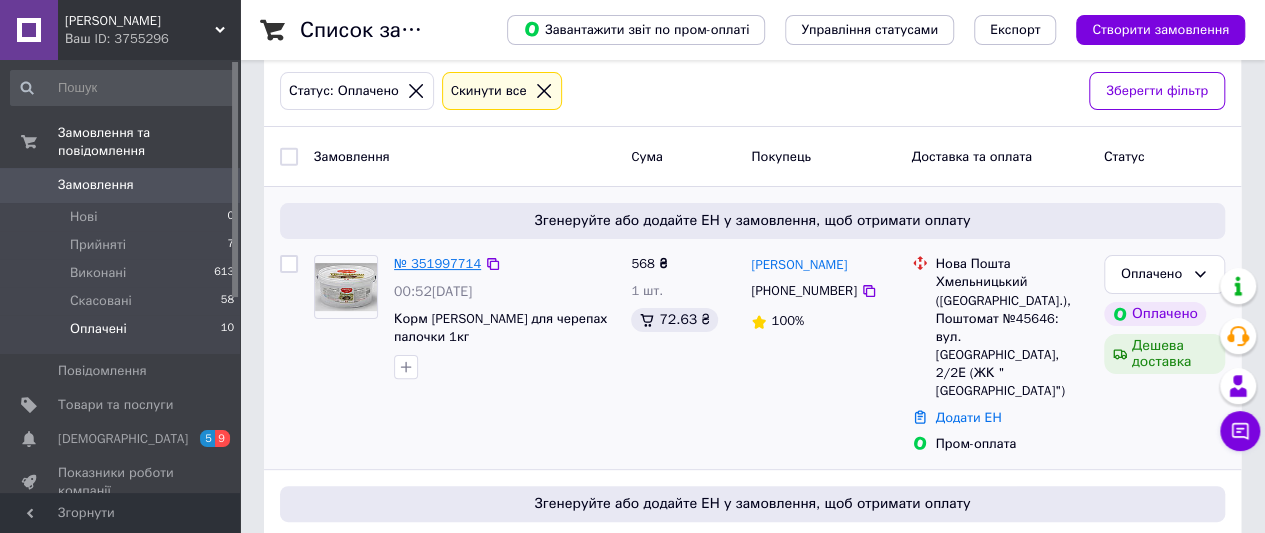 click on "№ 351997714" at bounding box center [437, 263] 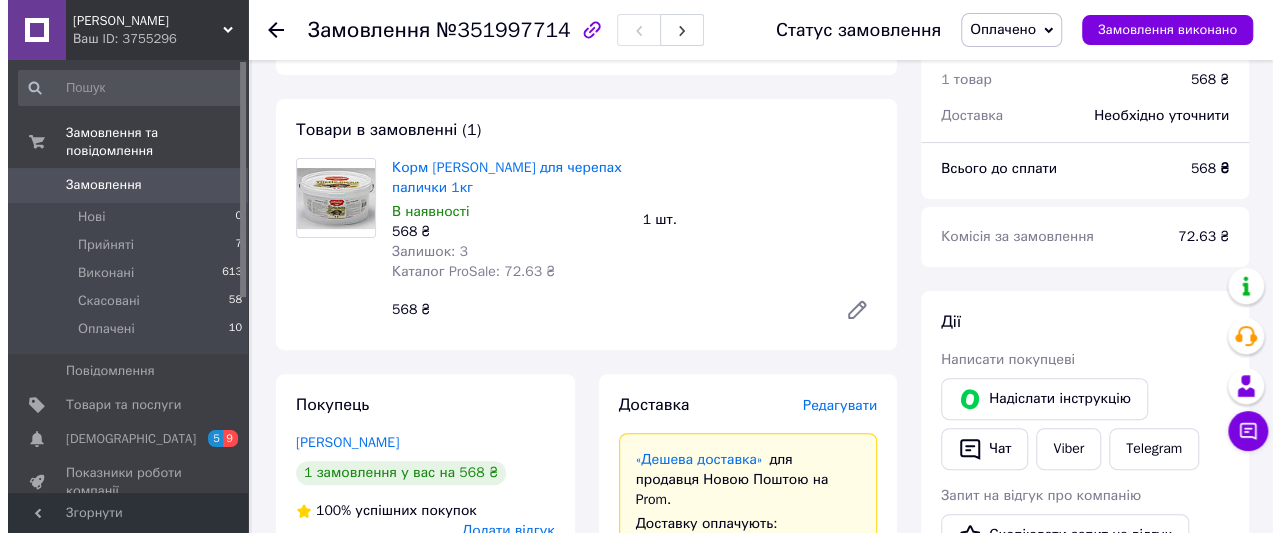 scroll, scrollTop: 300, scrollLeft: 0, axis: vertical 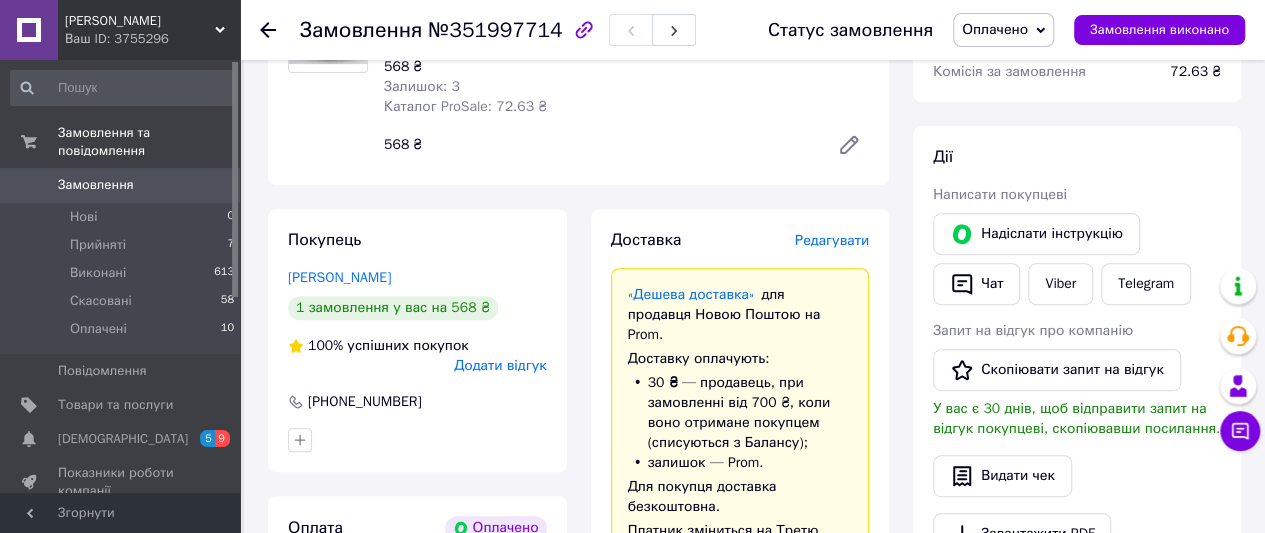 click on "Редагувати" at bounding box center (832, 240) 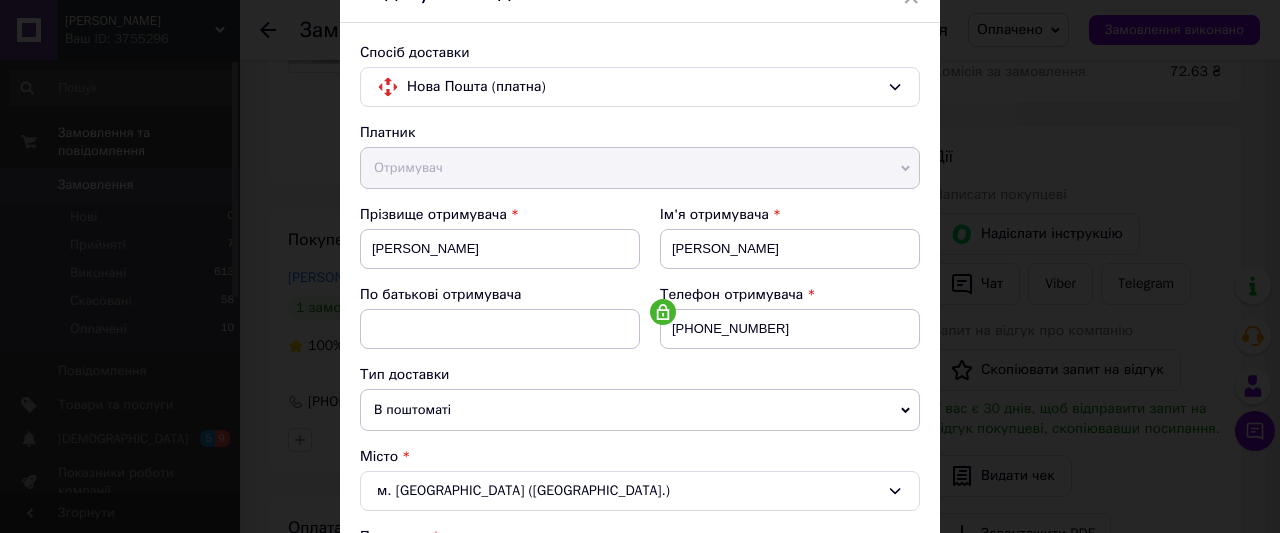 scroll, scrollTop: 200, scrollLeft: 0, axis: vertical 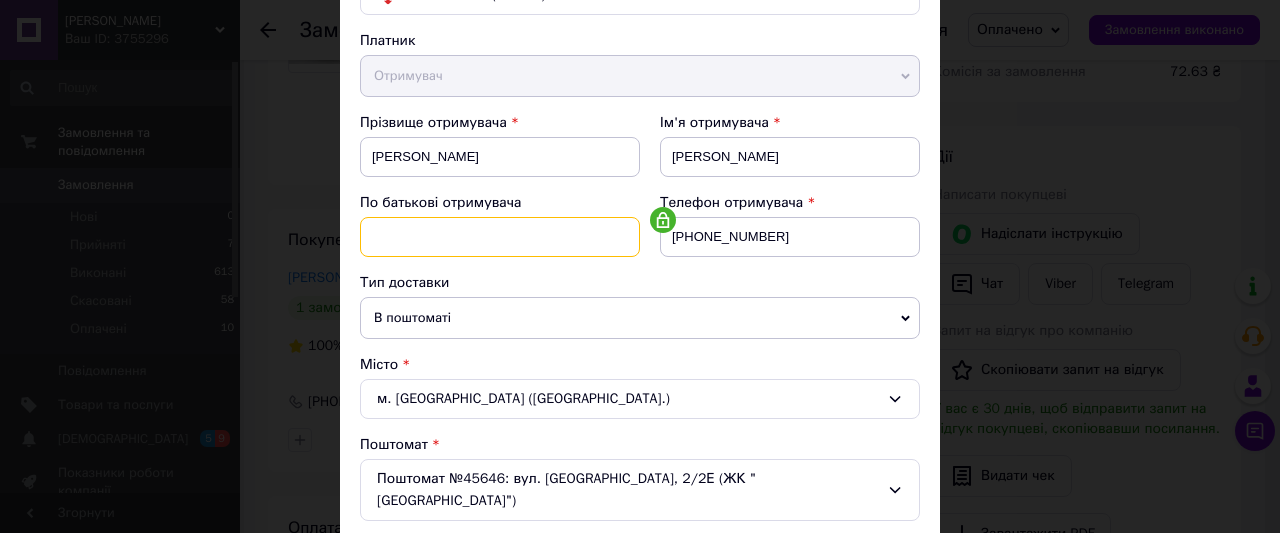 click at bounding box center [500, 237] 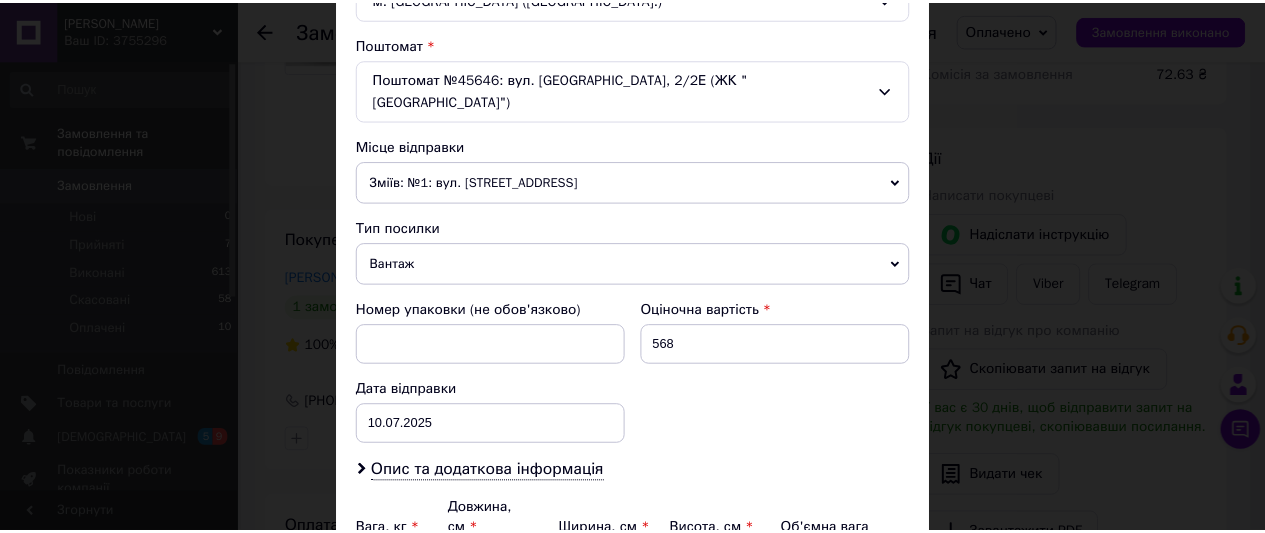 scroll, scrollTop: 786, scrollLeft: 0, axis: vertical 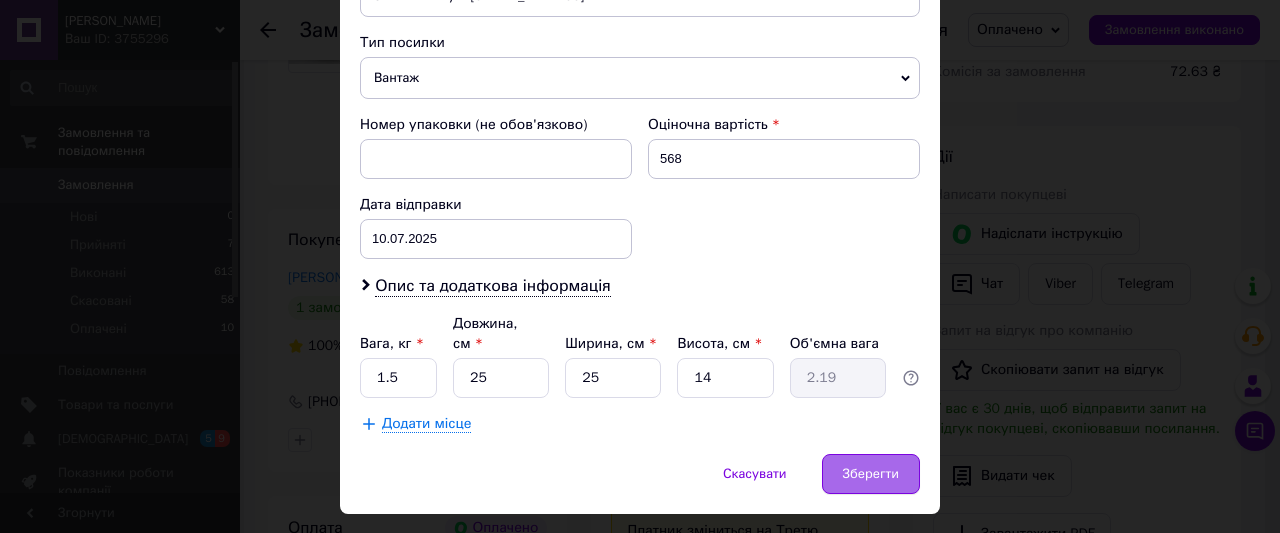 click on "Зберегти" at bounding box center [871, 474] 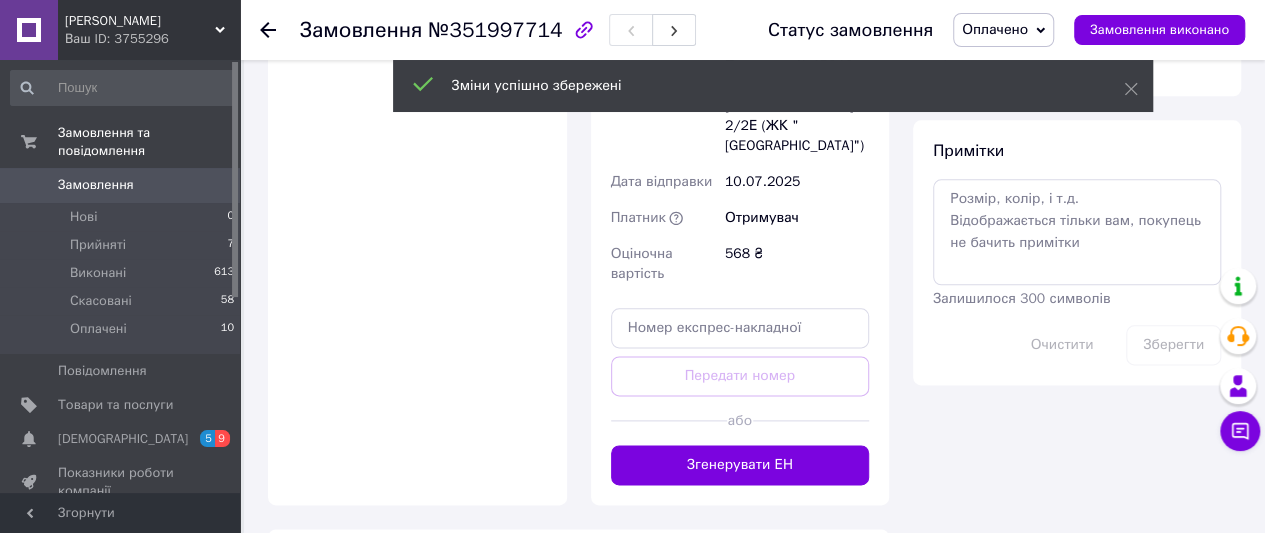 scroll, scrollTop: 1100, scrollLeft: 0, axis: vertical 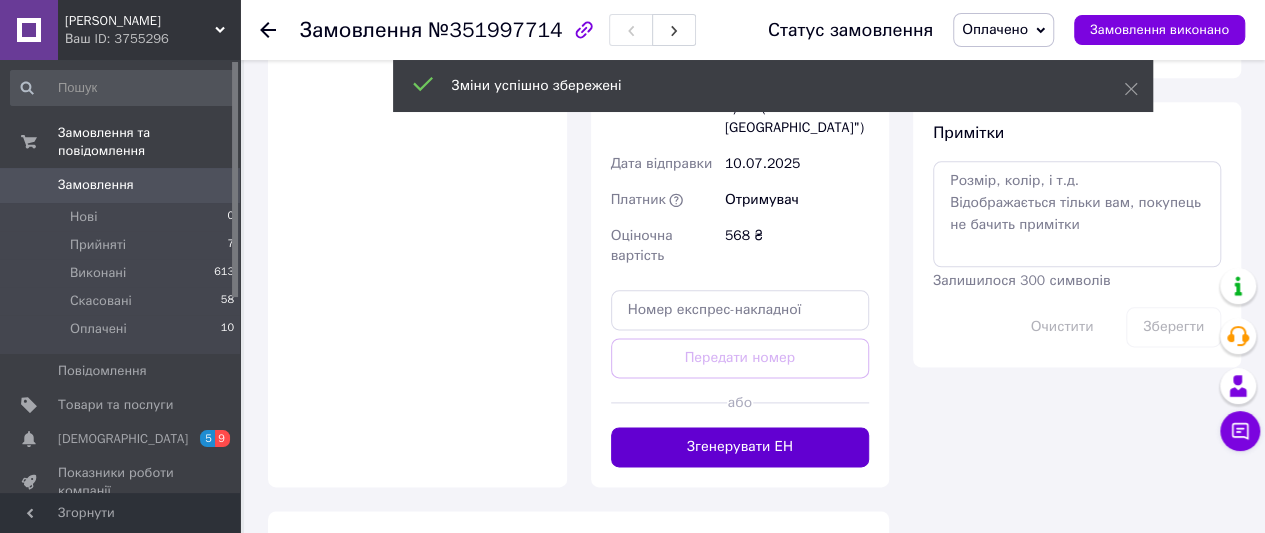 click on "Згенерувати ЕН" at bounding box center (740, 447) 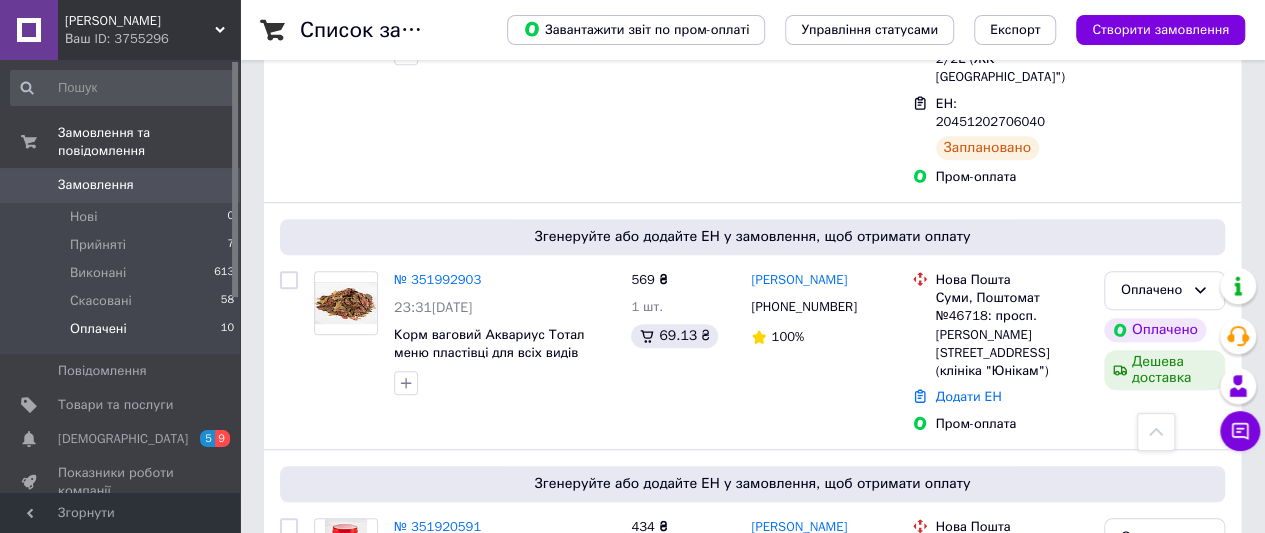 scroll, scrollTop: 500, scrollLeft: 0, axis: vertical 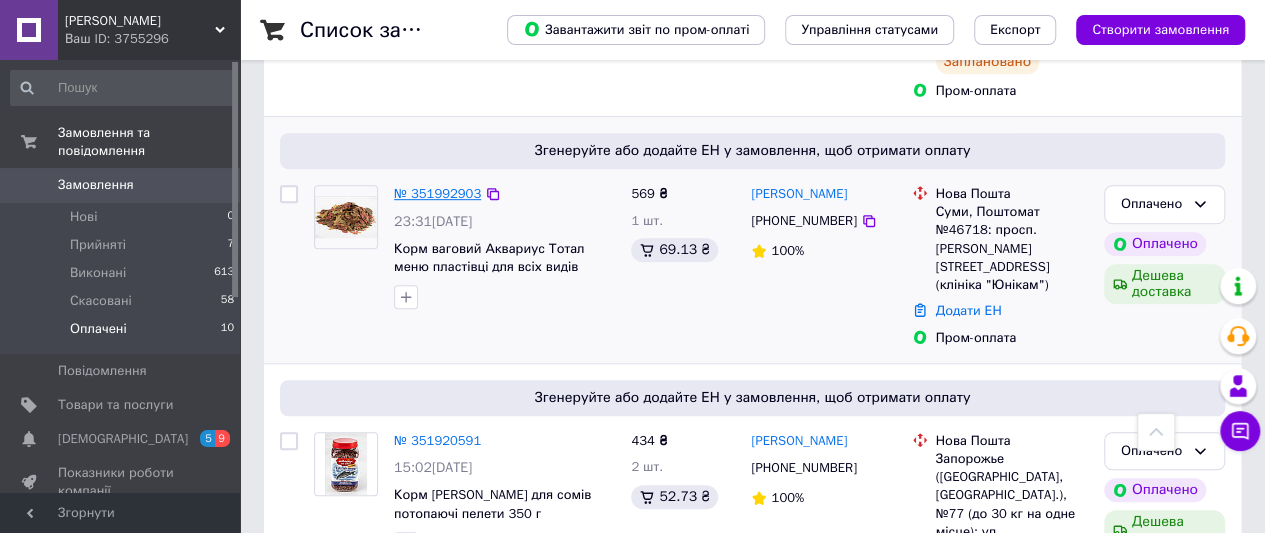 click on "№ 351992903" at bounding box center (437, 193) 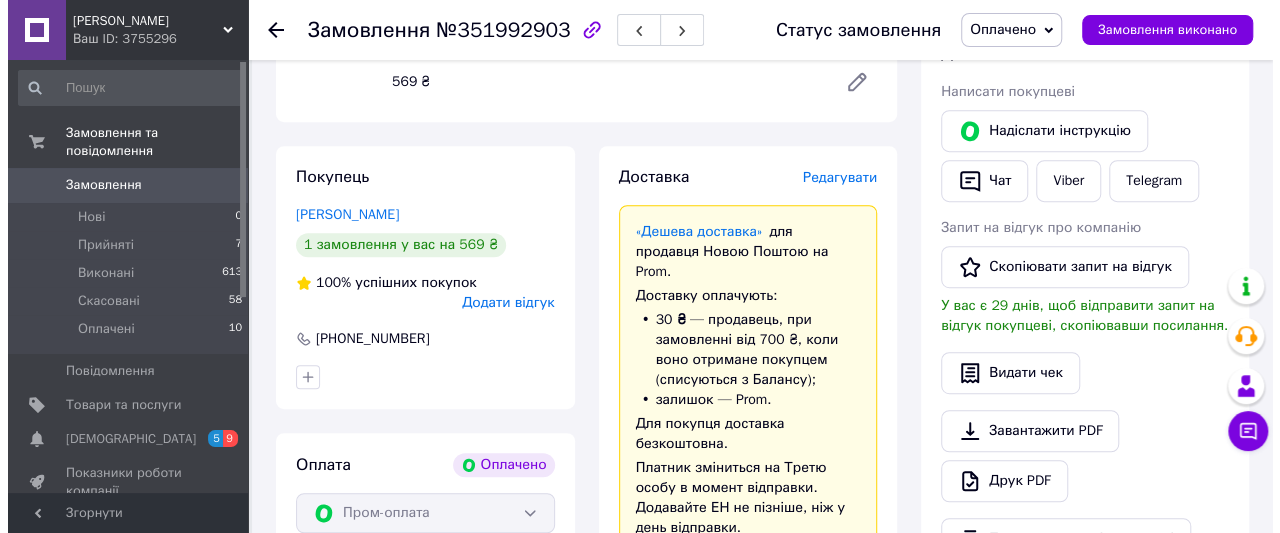 scroll, scrollTop: 400, scrollLeft: 0, axis: vertical 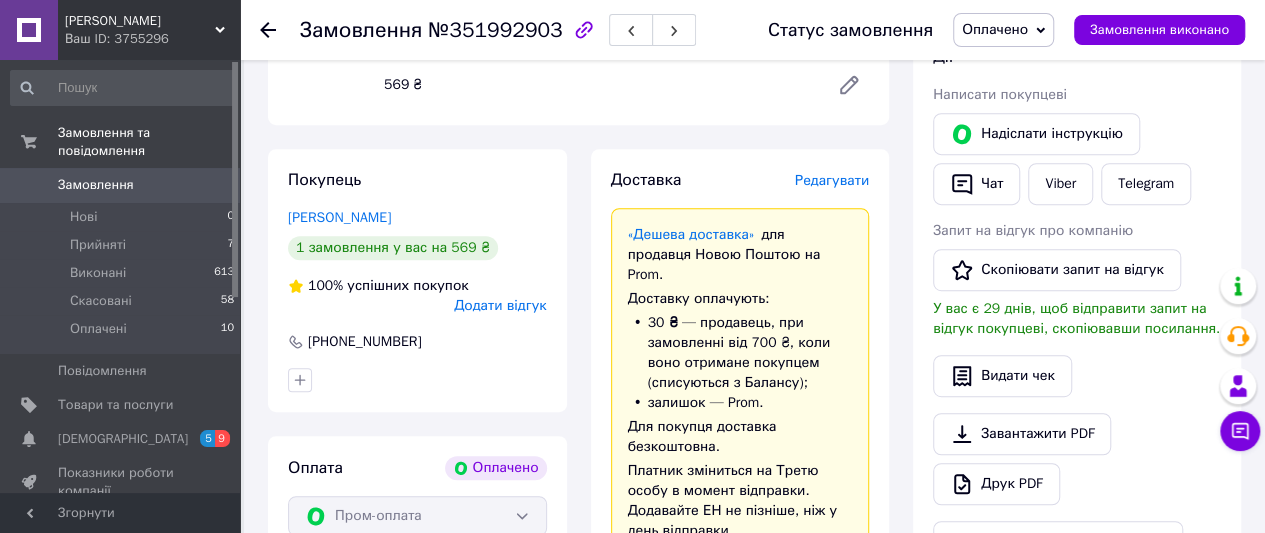 click on "Редагувати" at bounding box center (832, 180) 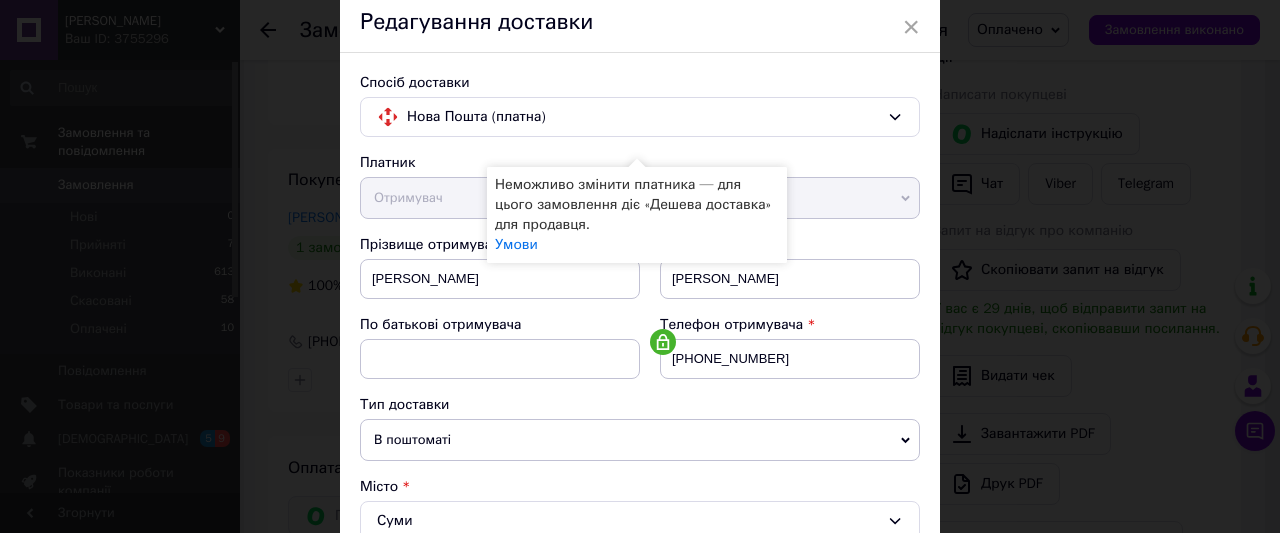 scroll, scrollTop: 200, scrollLeft: 0, axis: vertical 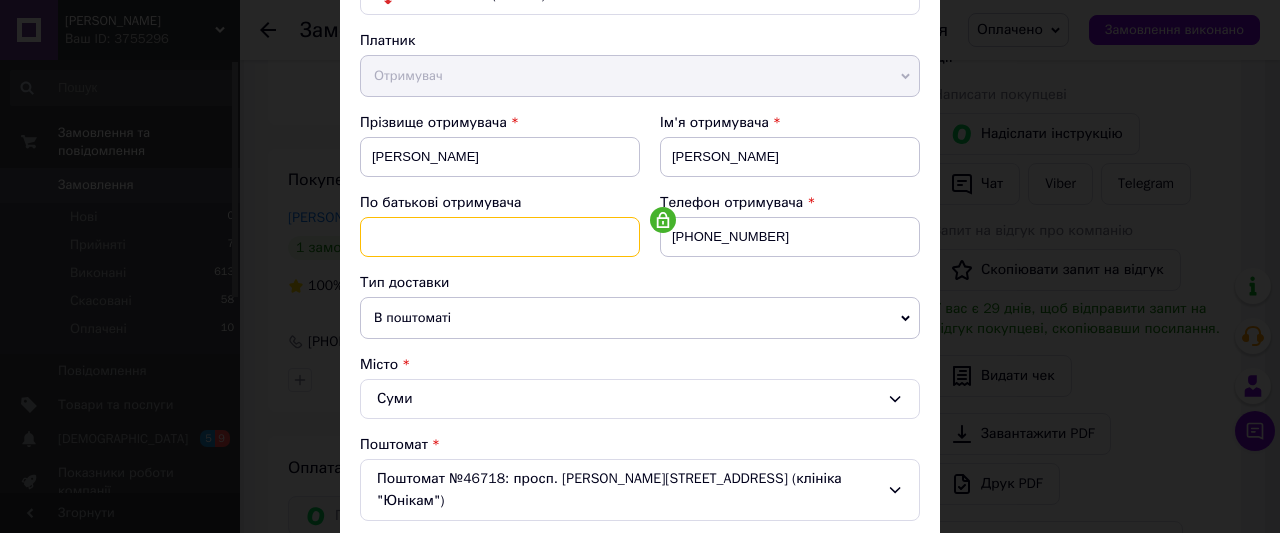 click at bounding box center (500, 237) 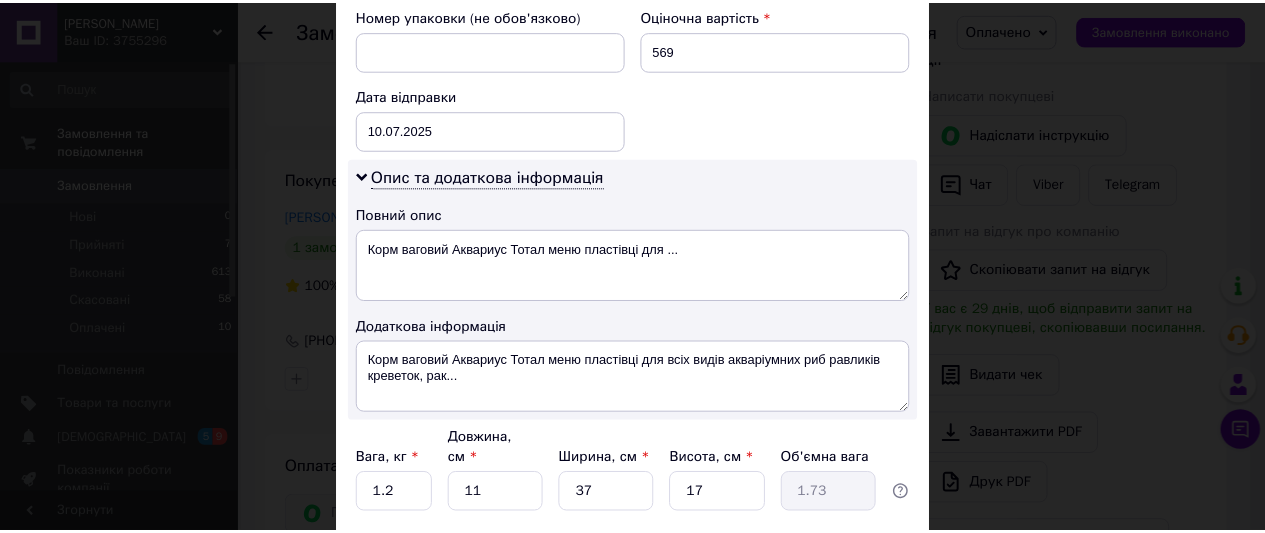 scroll, scrollTop: 1000, scrollLeft: 0, axis: vertical 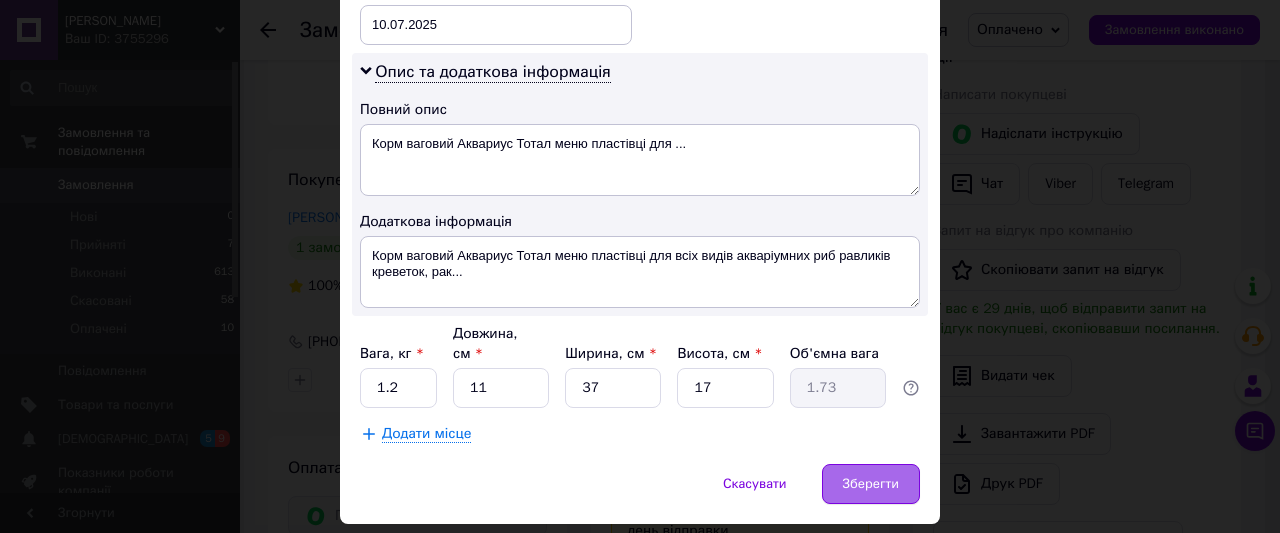 click on "Зберегти" at bounding box center (871, 484) 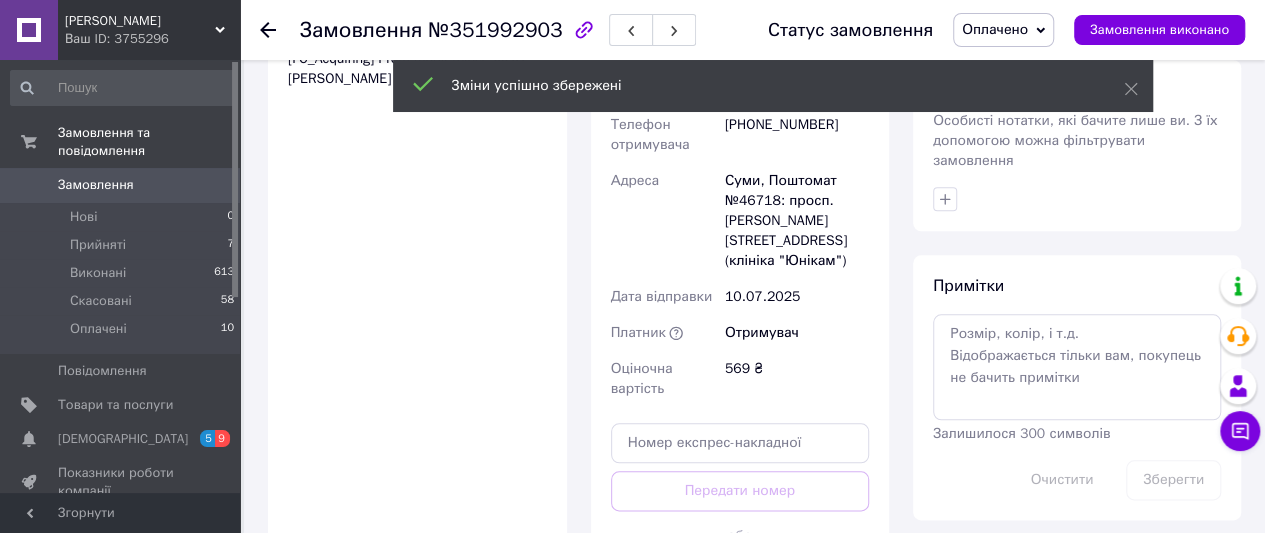 scroll, scrollTop: 1000, scrollLeft: 0, axis: vertical 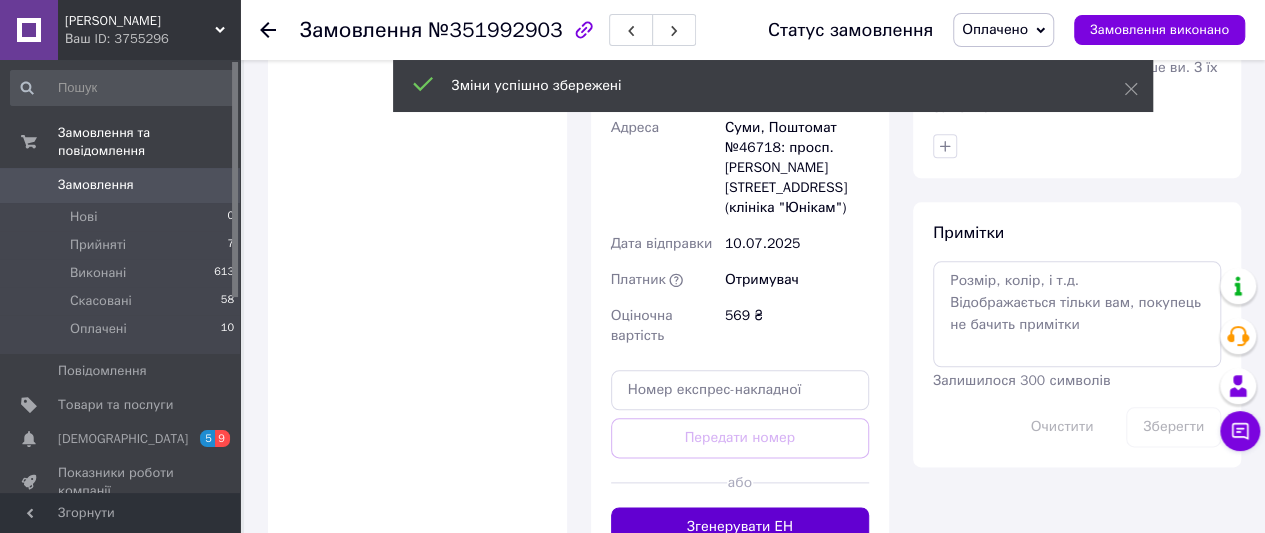 click on "Згенерувати ЕН" at bounding box center (740, 527) 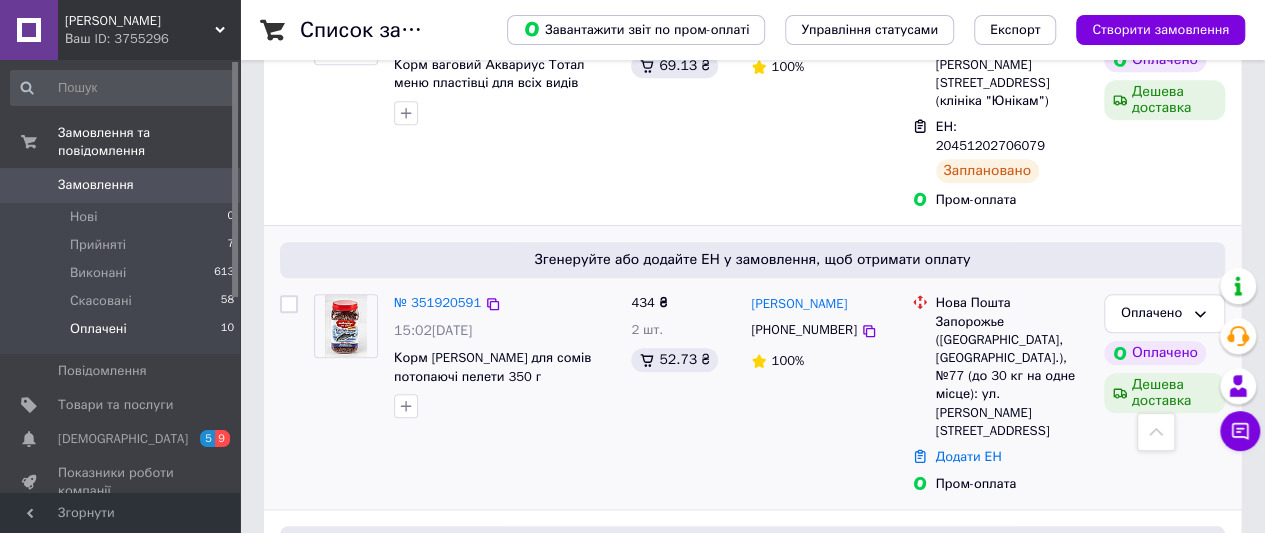 scroll, scrollTop: 700, scrollLeft: 0, axis: vertical 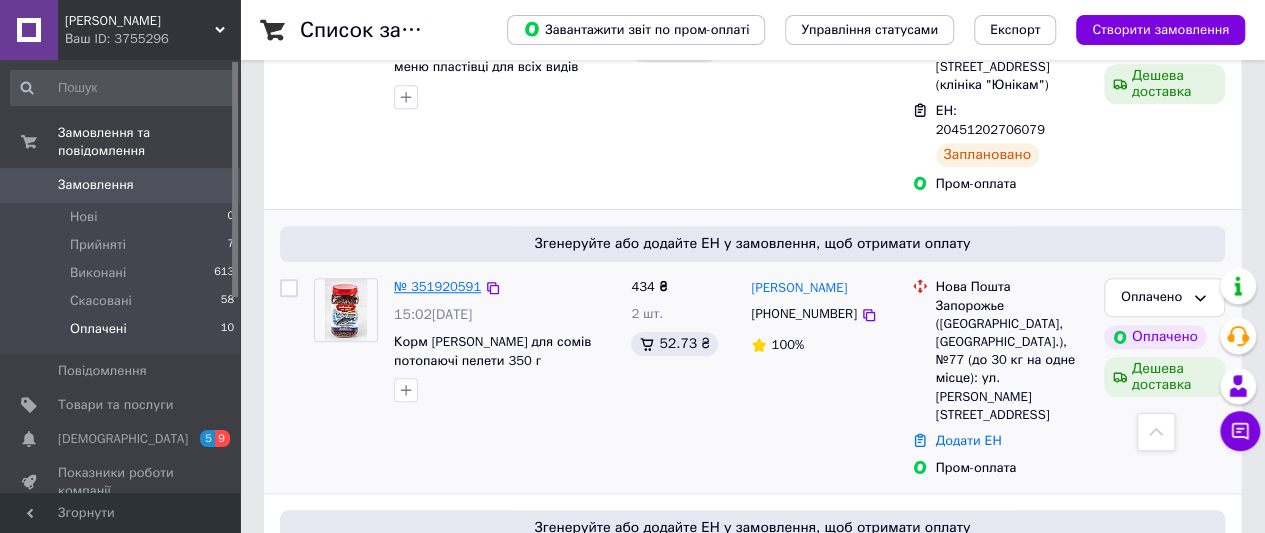 click on "№ 351920591" at bounding box center (437, 286) 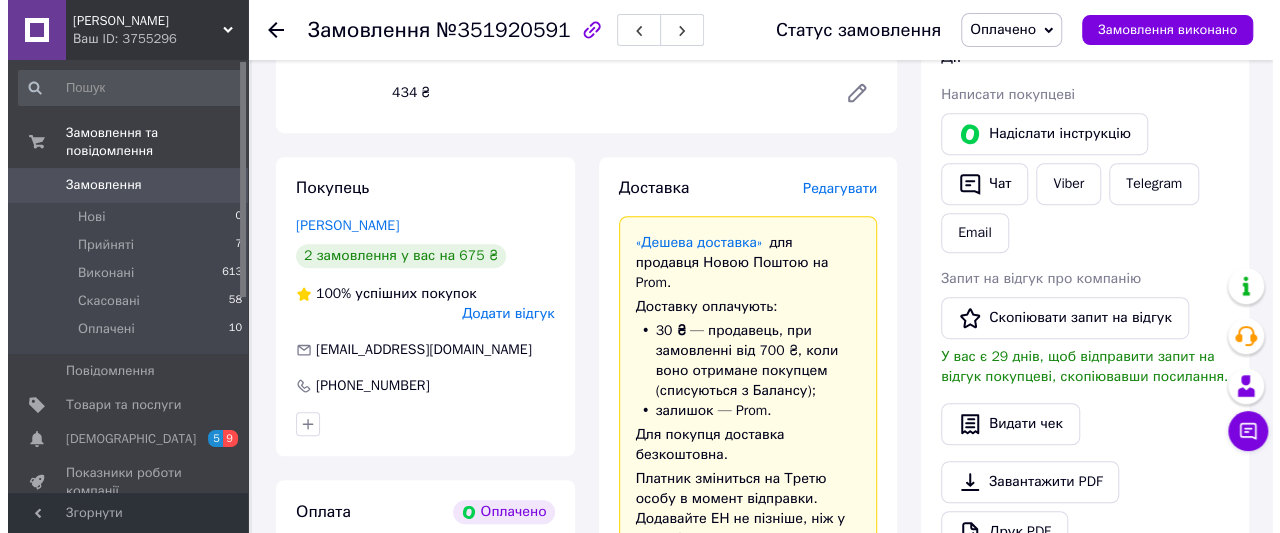 scroll, scrollTop: 400, scrollLeft: 0, axis: vertical 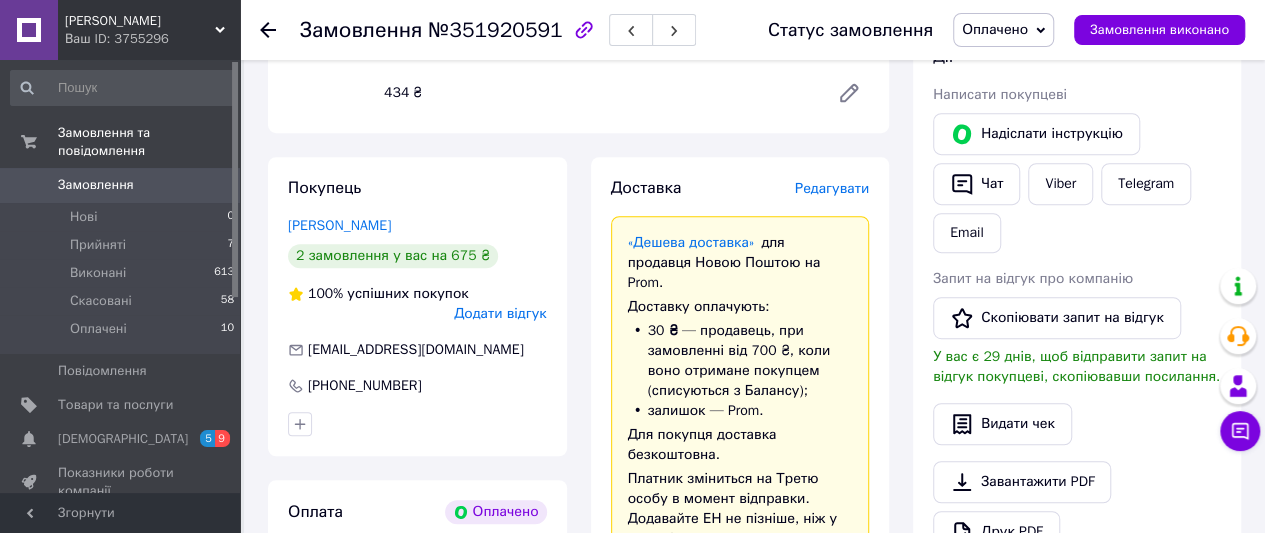 click on "Редагувати" at bounding box center (832, 188) 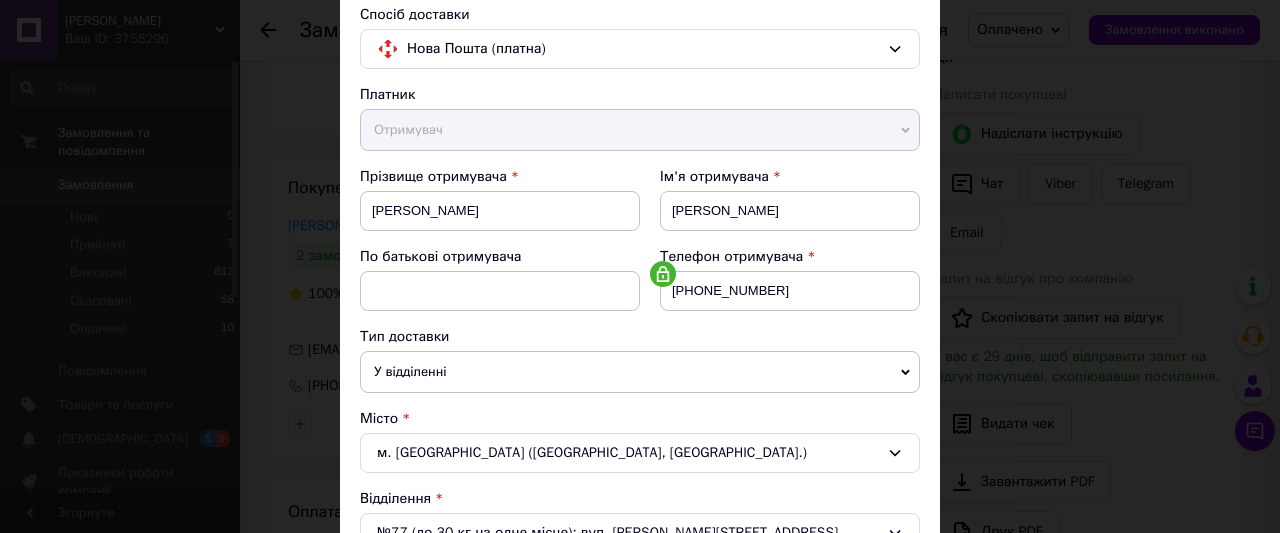 scroll, scrollTop: 300, scrollLeft: 0, axis: vertical 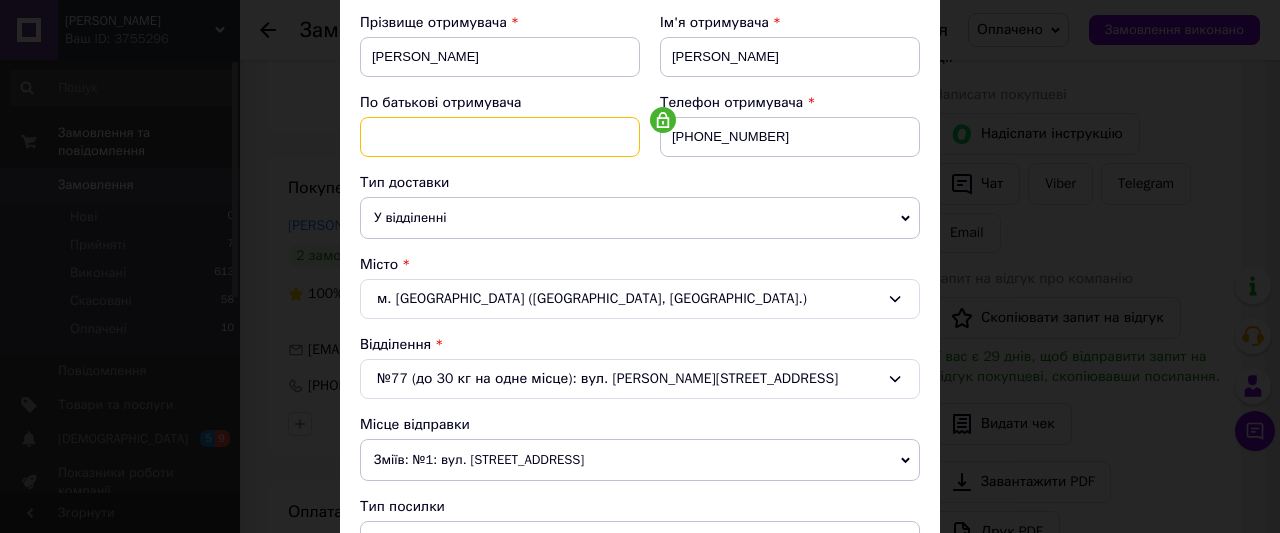 click at bounding box center [500, 137] 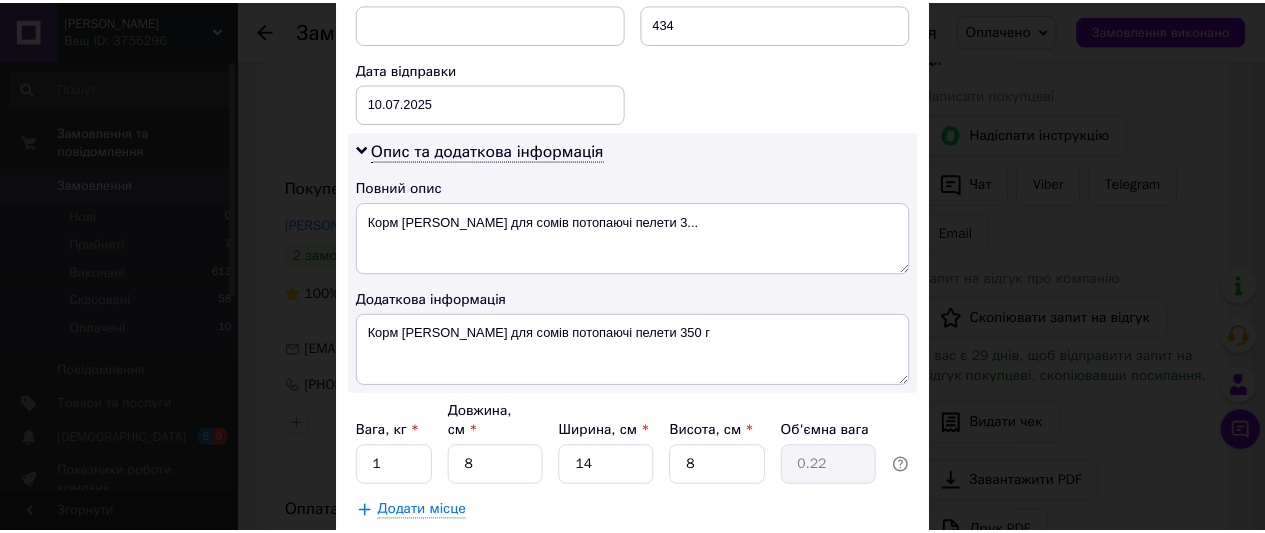 scroll, scrollTop: 1000, scrollLeft: 0, axis: vertical 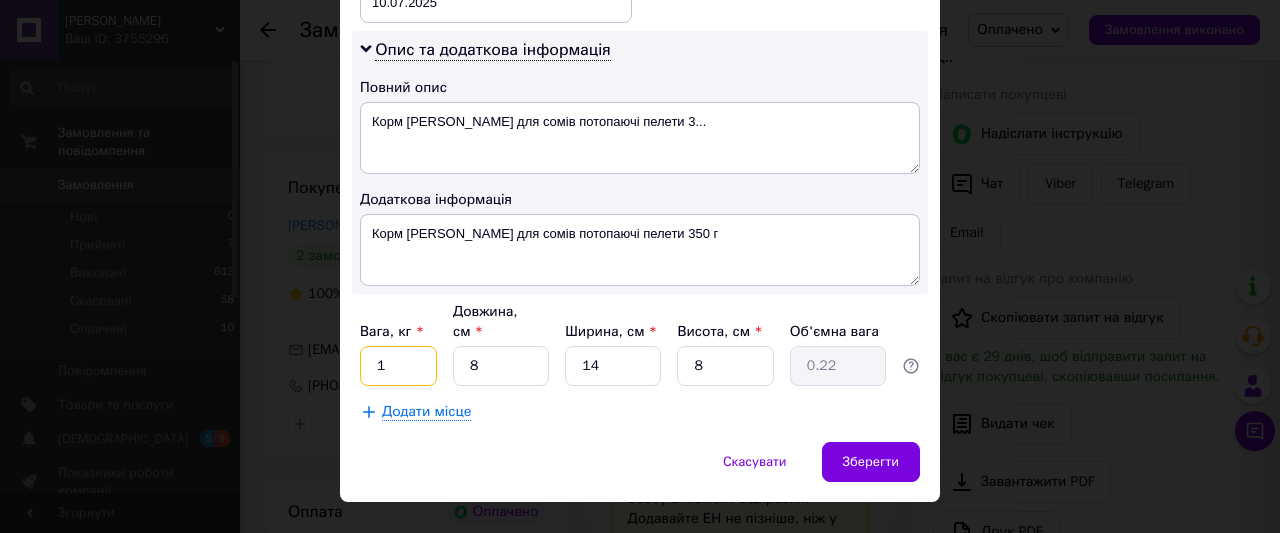 click on "1" at bounding box center (398, 366) 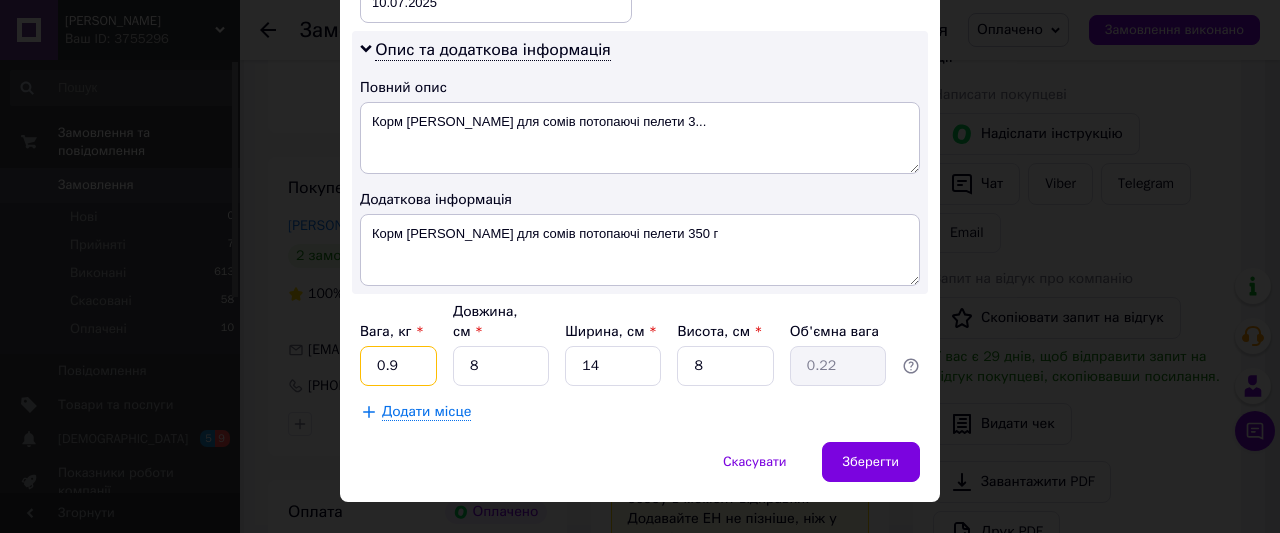 type on "0.9" 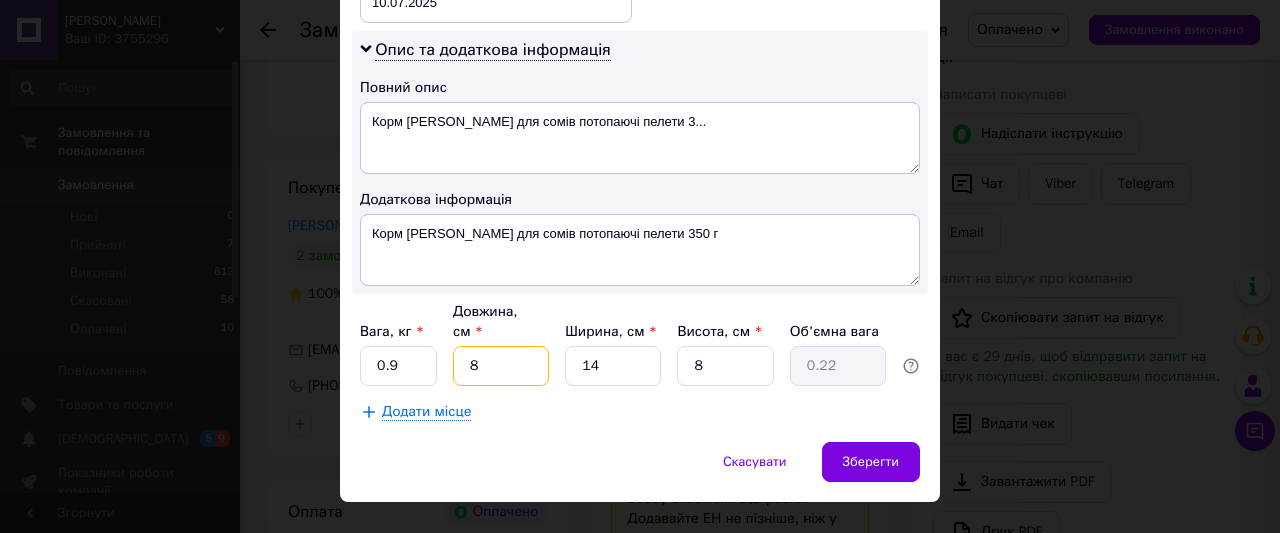 click on "8" at bounding box center [501, 366] 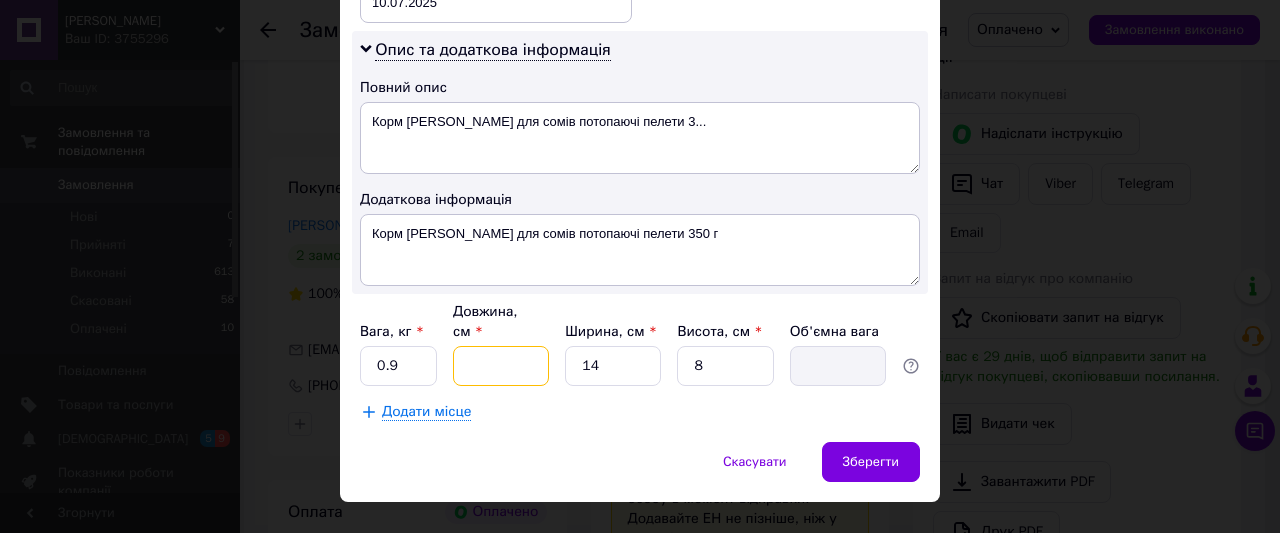 type 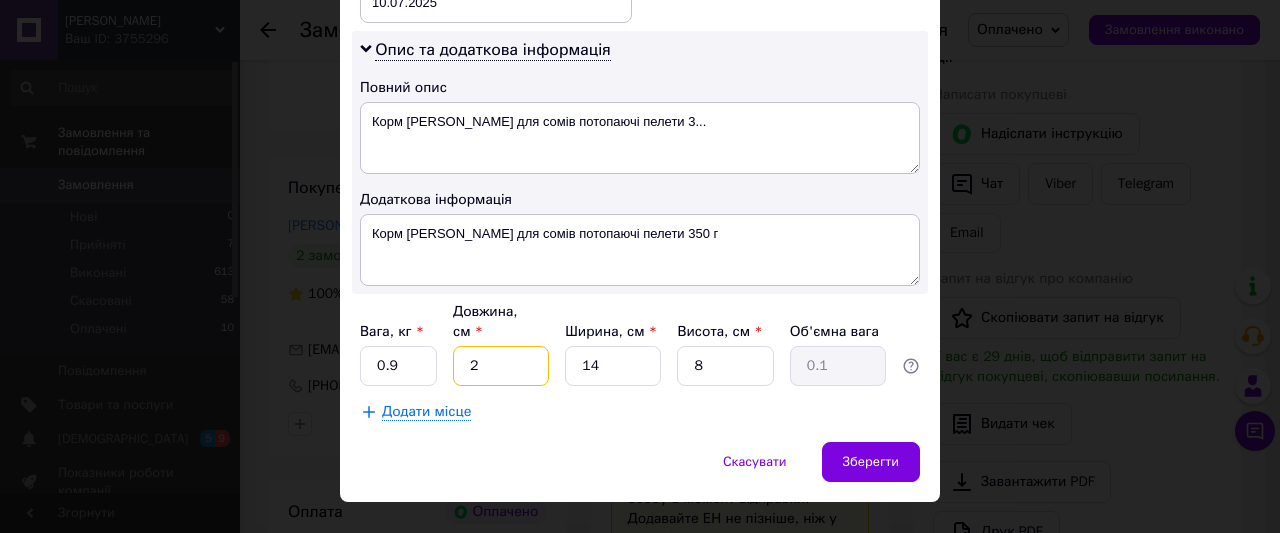 type on "20" 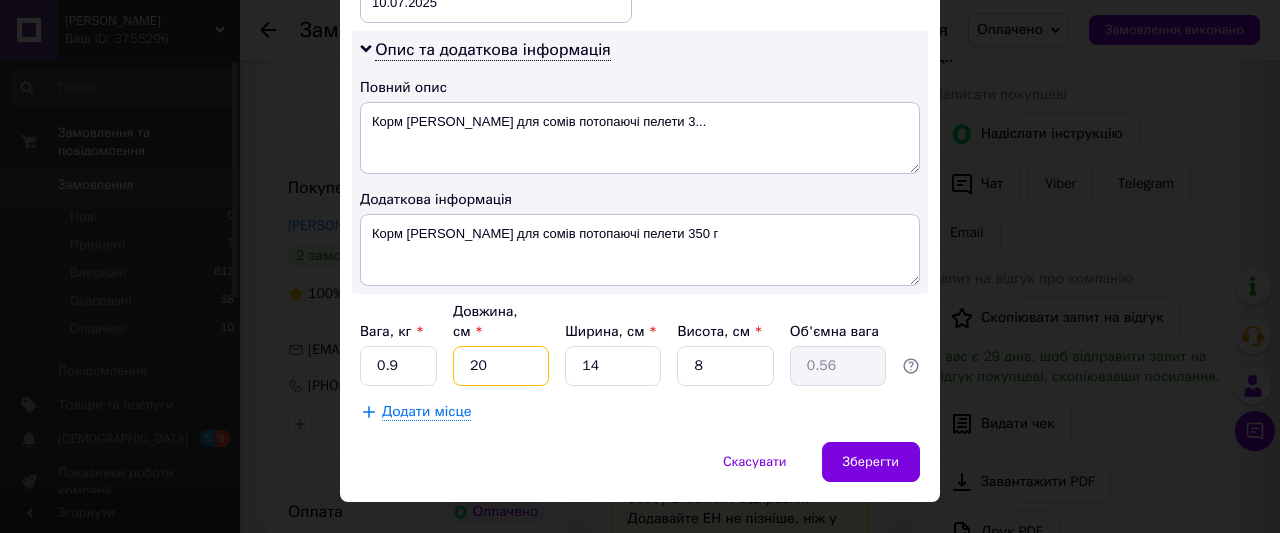 type on "20" 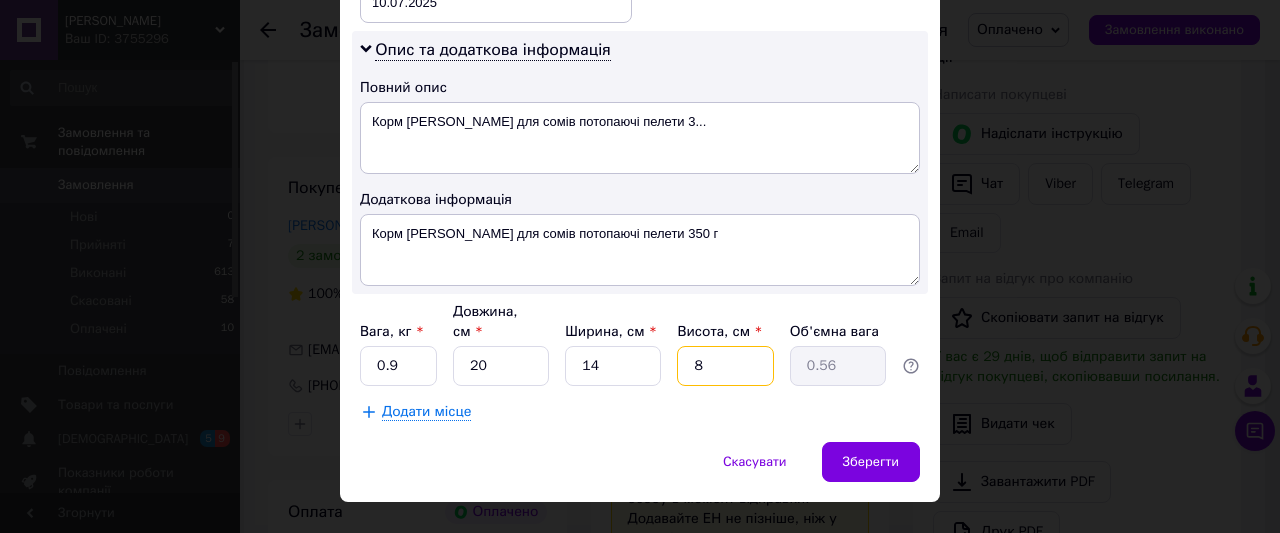 click on "8" at bounding box center (725, 366) 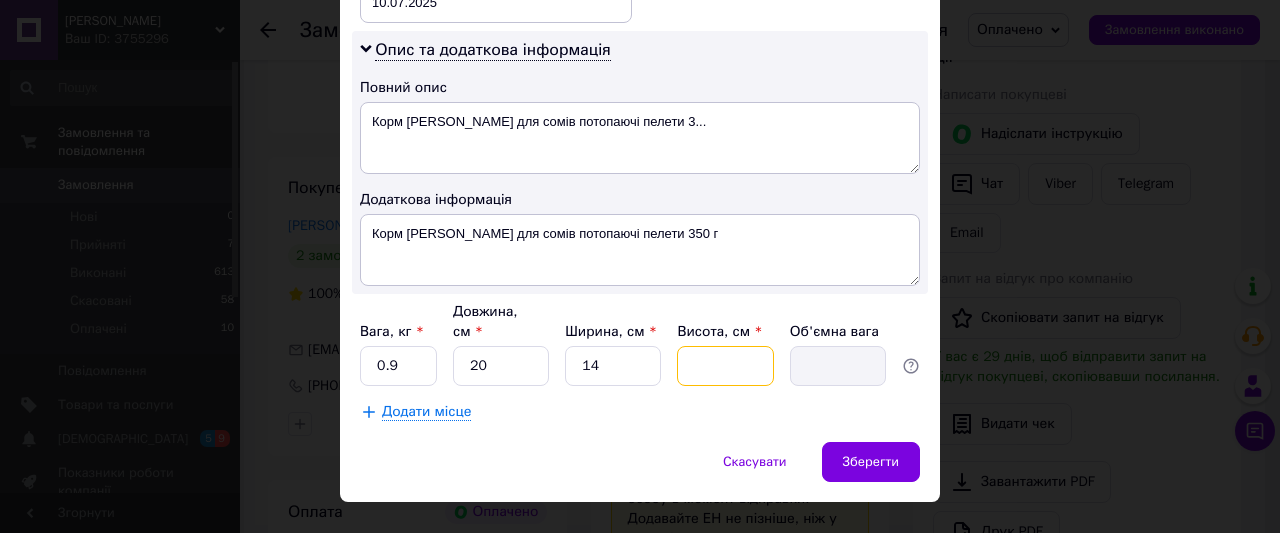 type on "1" 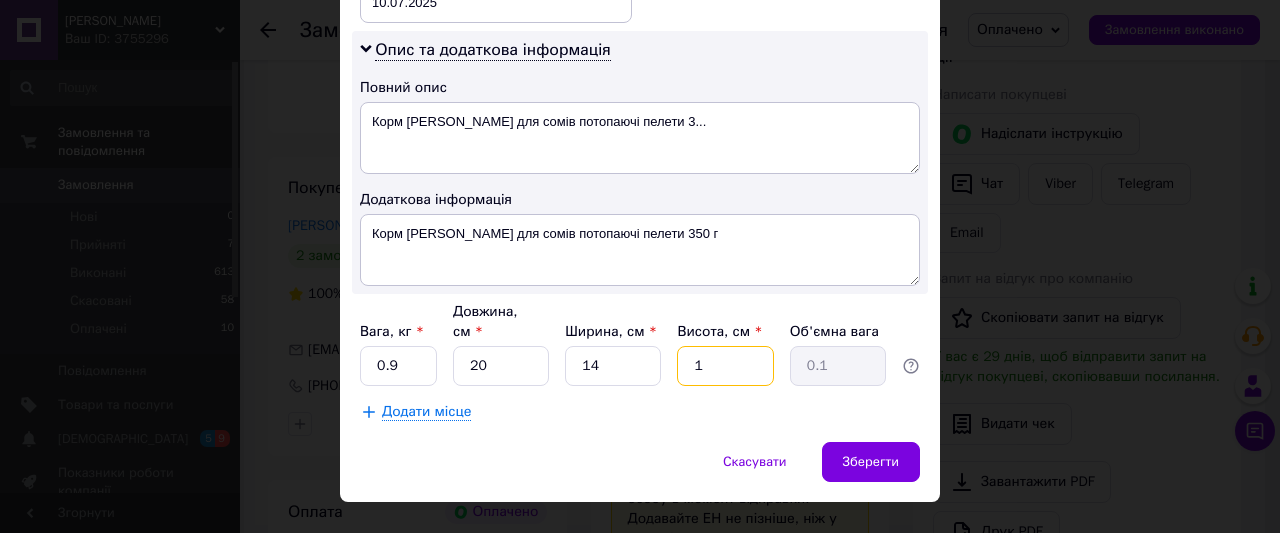 type on "10" 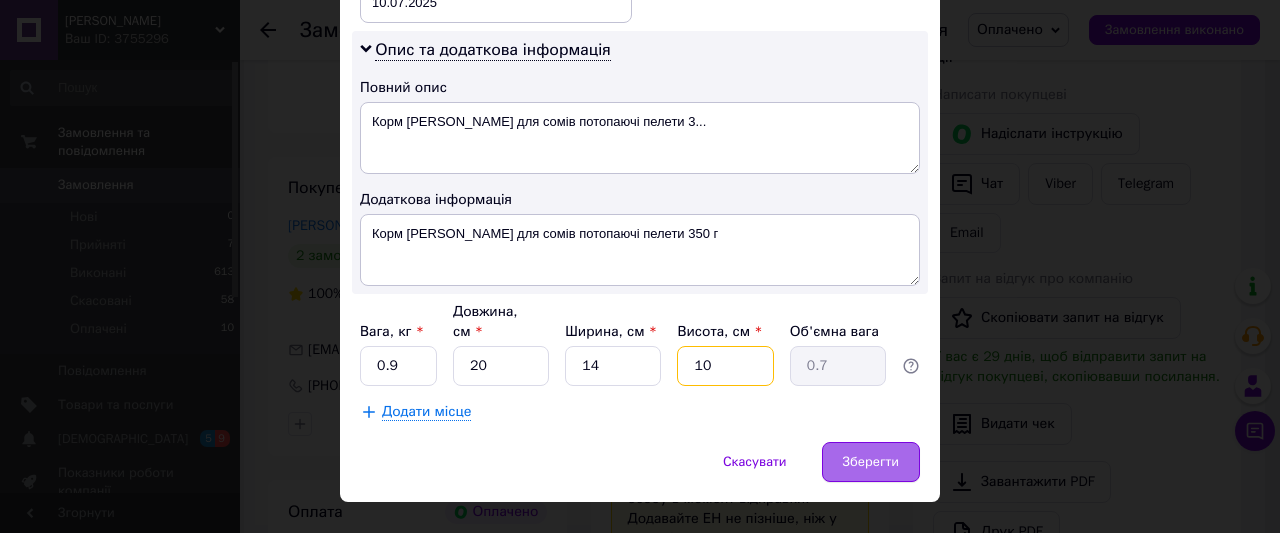 type on "10" 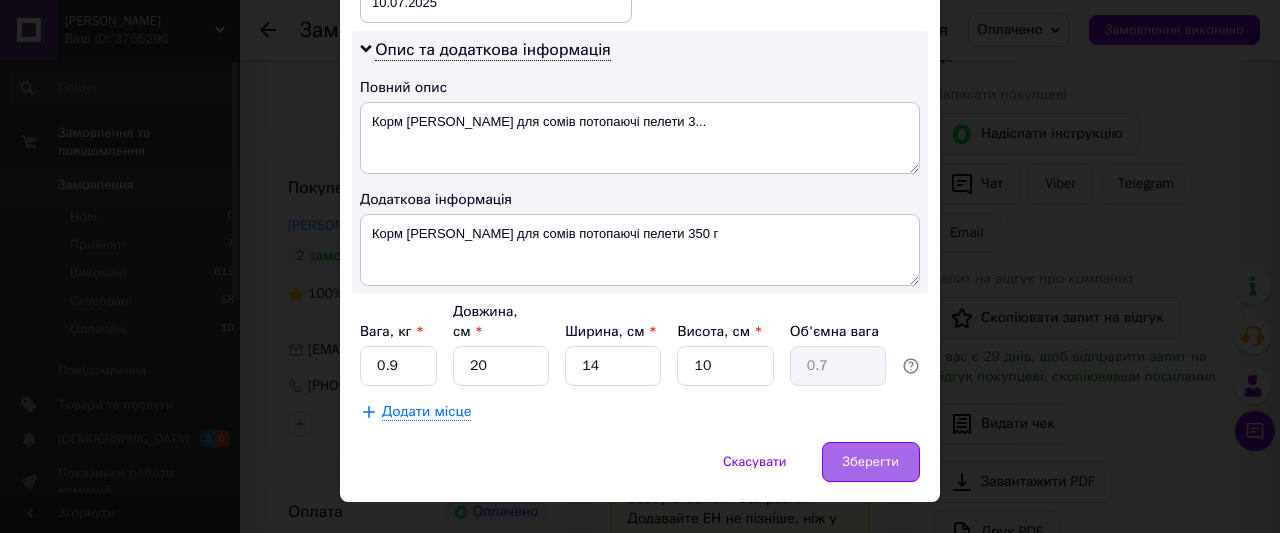 click on "Зберегти" at bounding box center [871, 462] 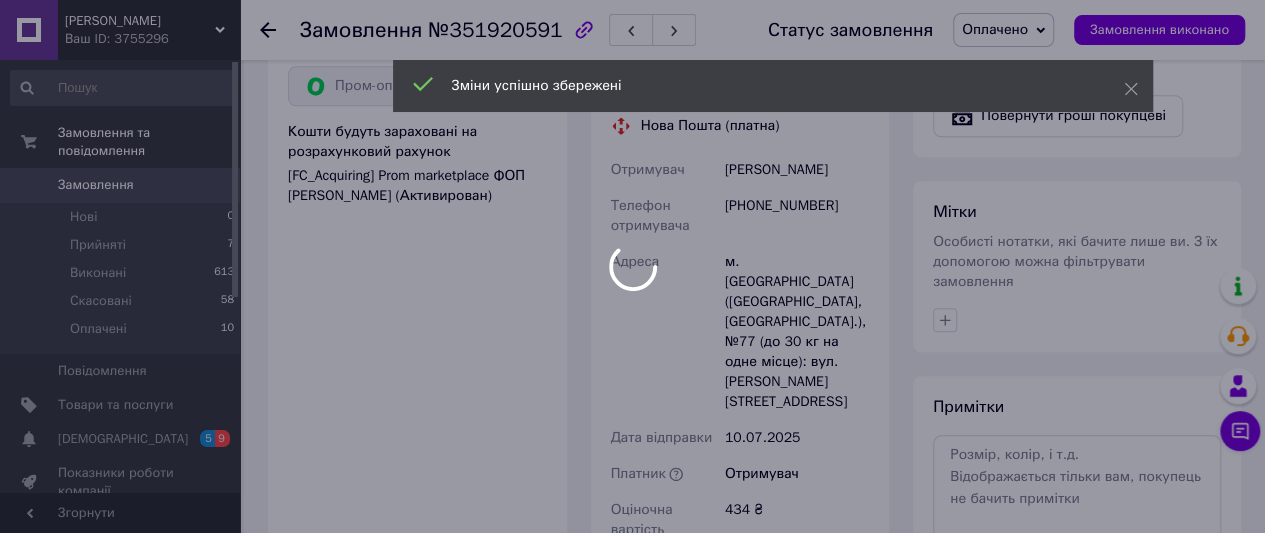 scroll, scrollTop: 1100, scrollLeft: 0, axis: vertical 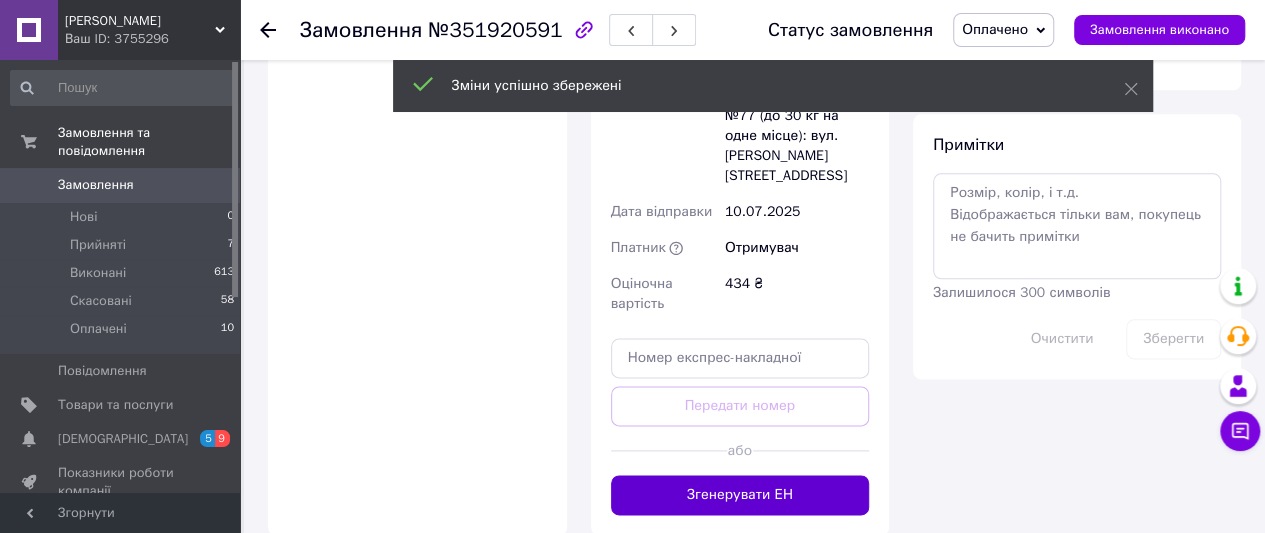 click on "Згенерувати ЕН" at bounding box center [740, 495] 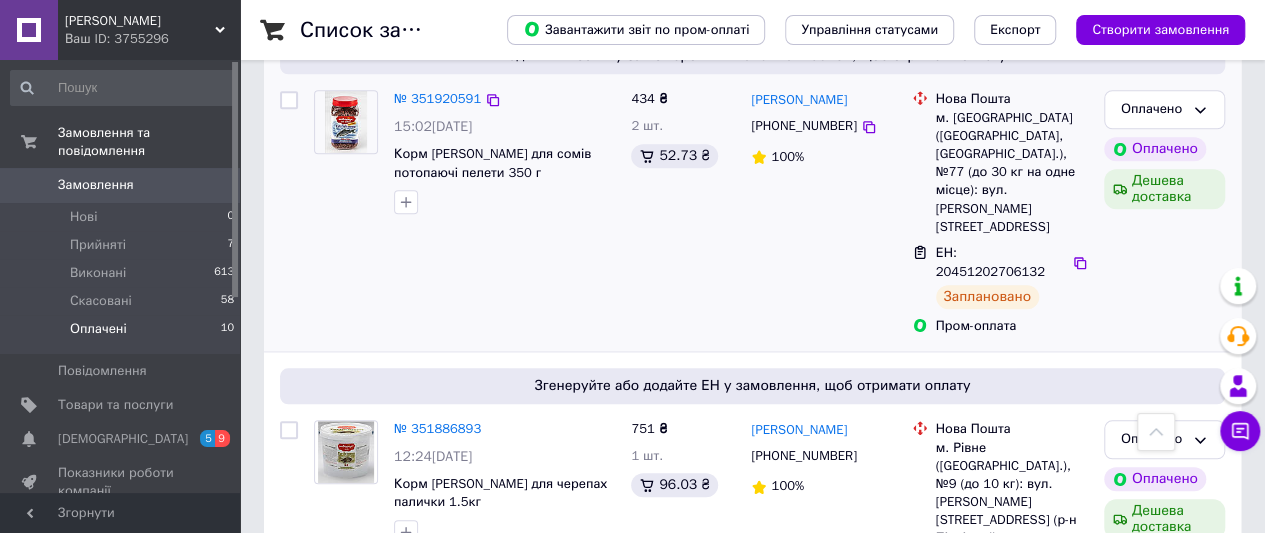 scroll, scrollTop: 1000, scrollLeft: 0, axis: vertical 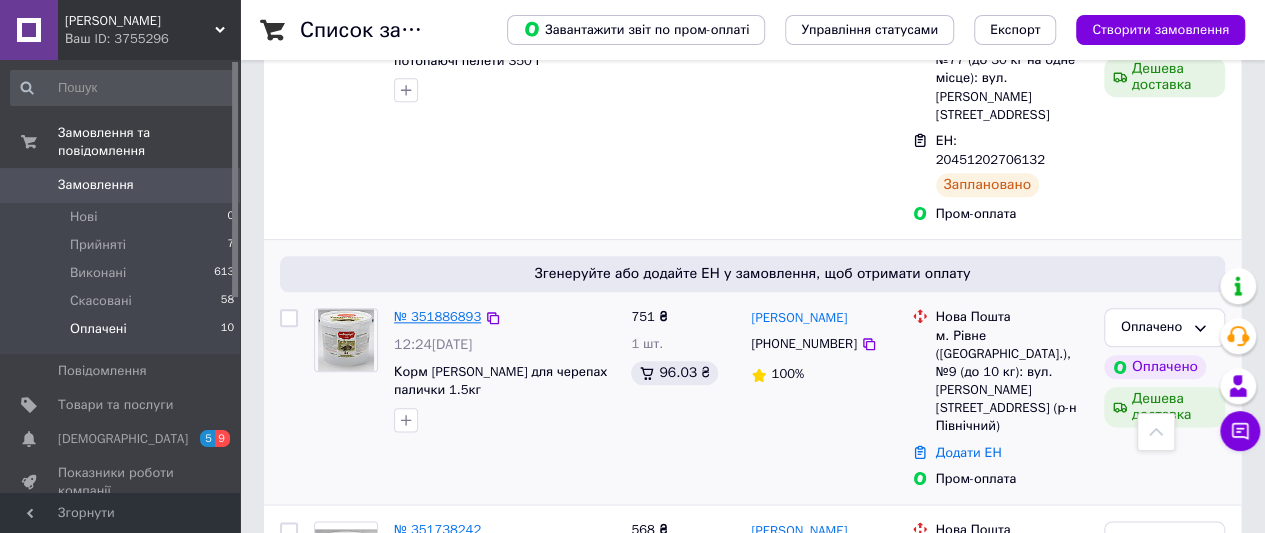 click on "№ 351886893" at bounding box center [437, 316] 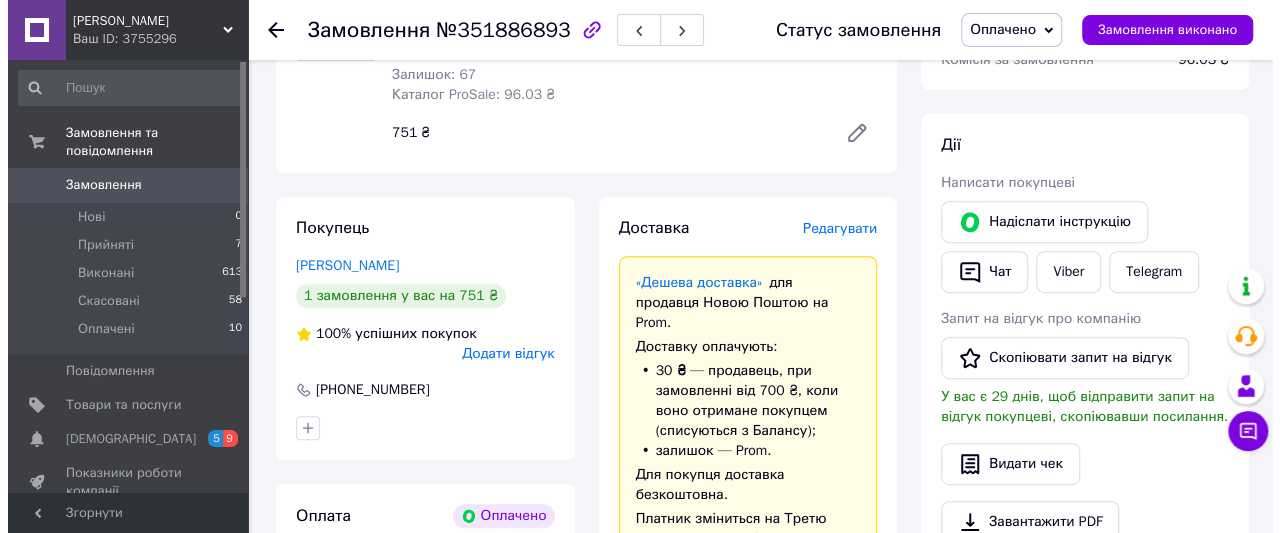 scroll, scrollTop: 200, scrollLeft: 0, axis: vertical 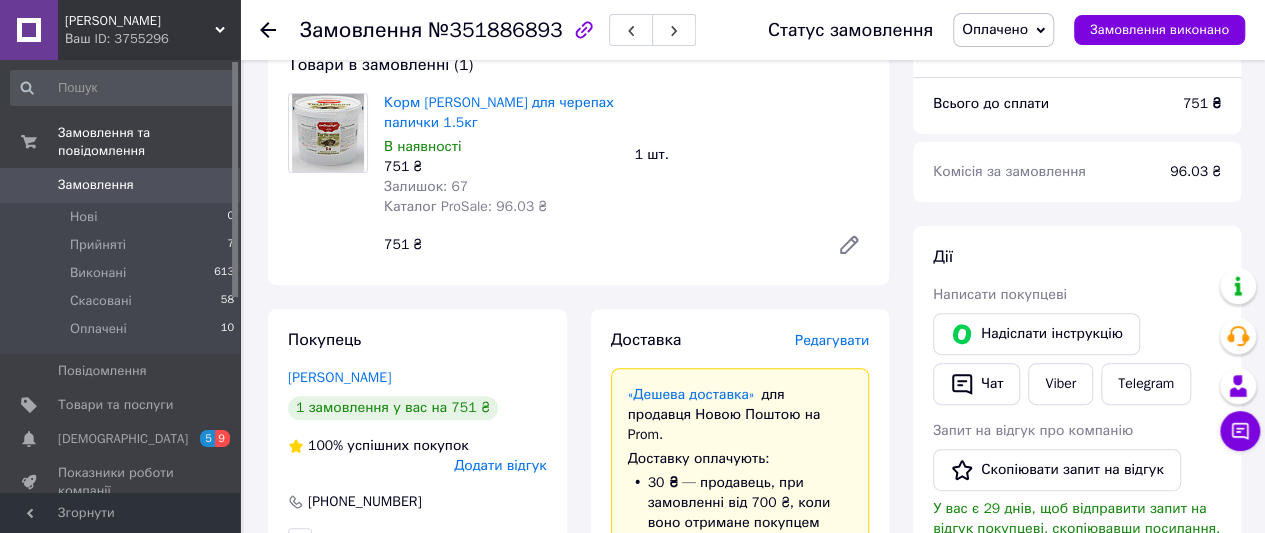 click on "Редагувати" at bounding box center [832, 340] 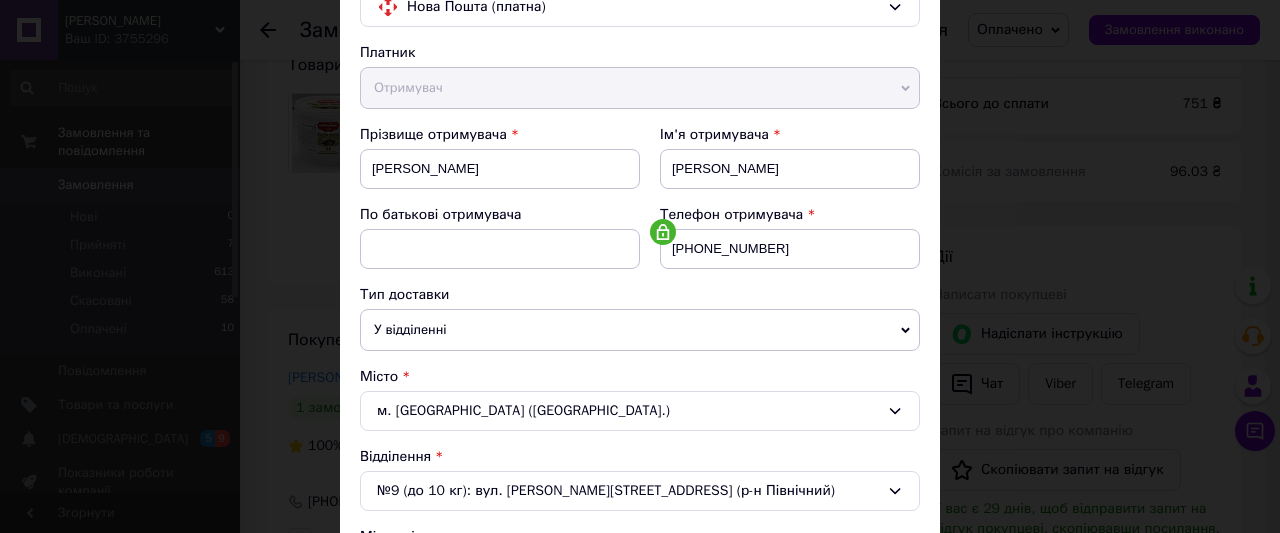 scroll, scrollTop: 300, scrollLeft: 0, axis: vertical 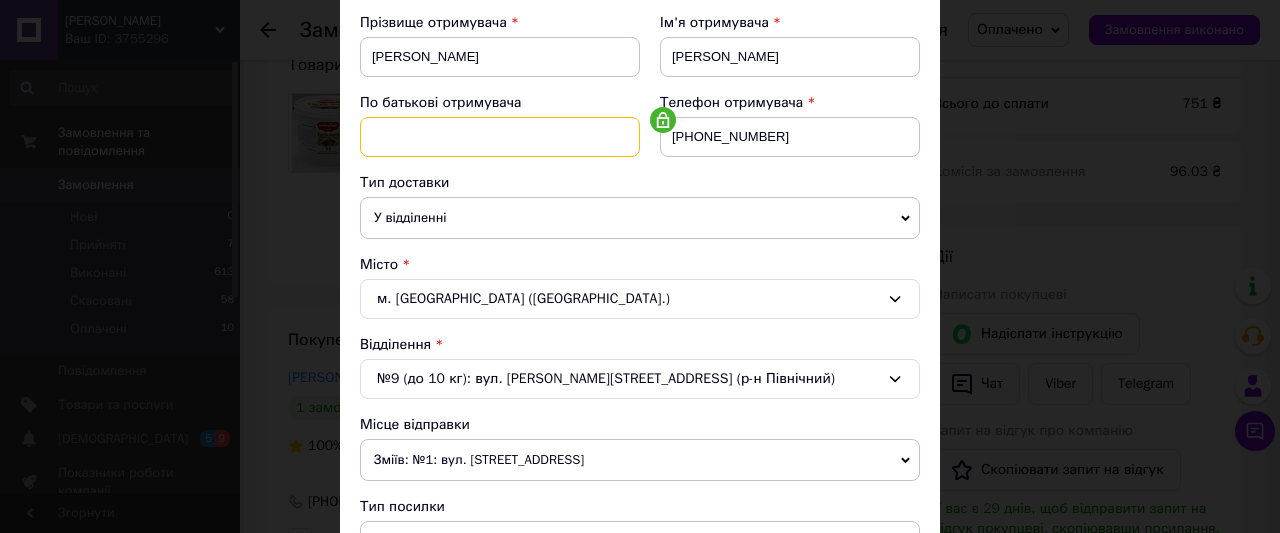 click at bounding box center (500, 137) 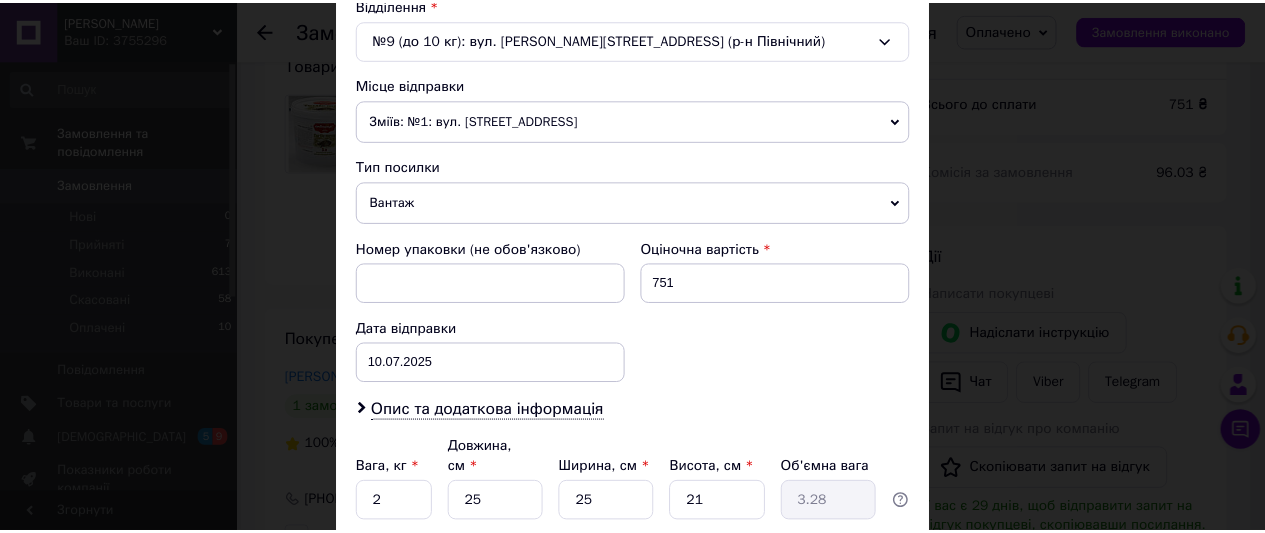 scroll, scrollTop: 786, scrollLeft: 0, axis: vertical 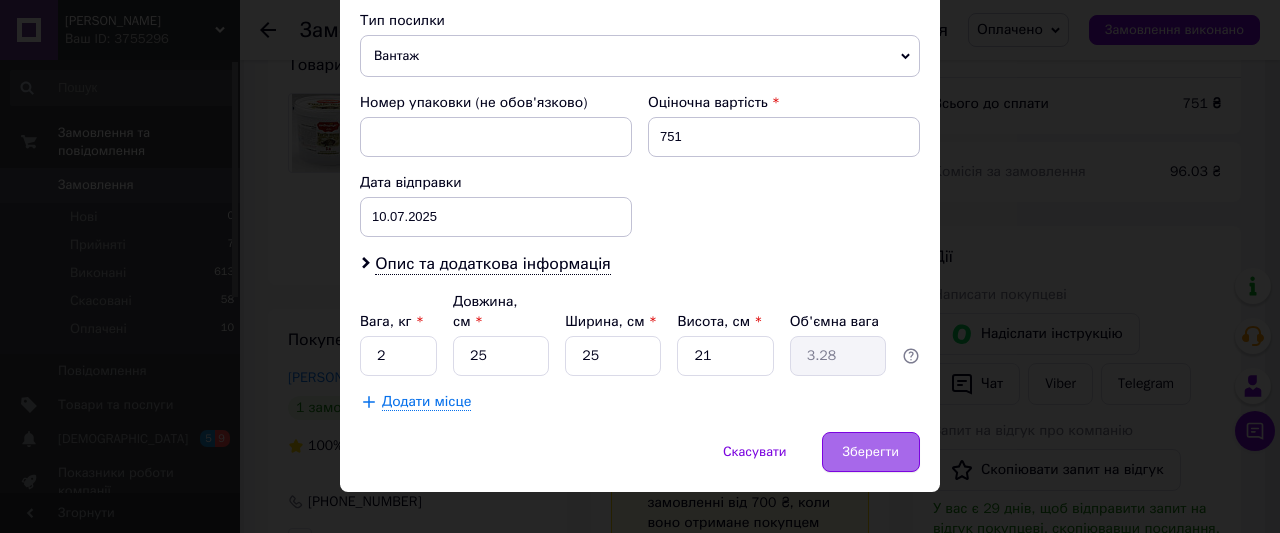 click on "Зберегти" at bounding box center [871, 452] 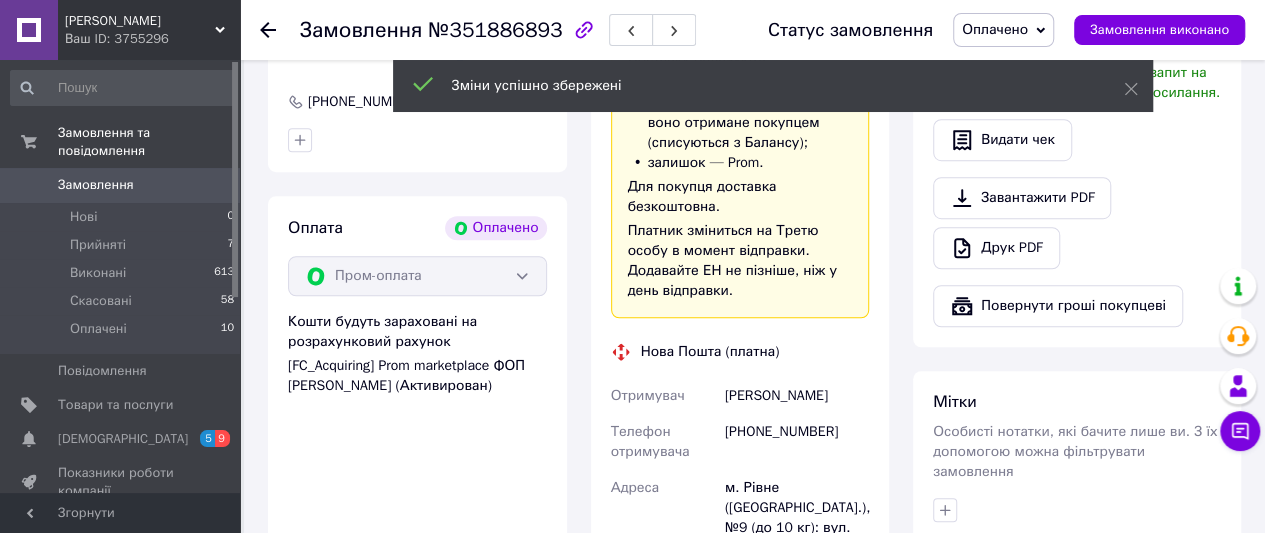 scroll, scrollTop: 1000, scrollLeft: 0, axis: vertical 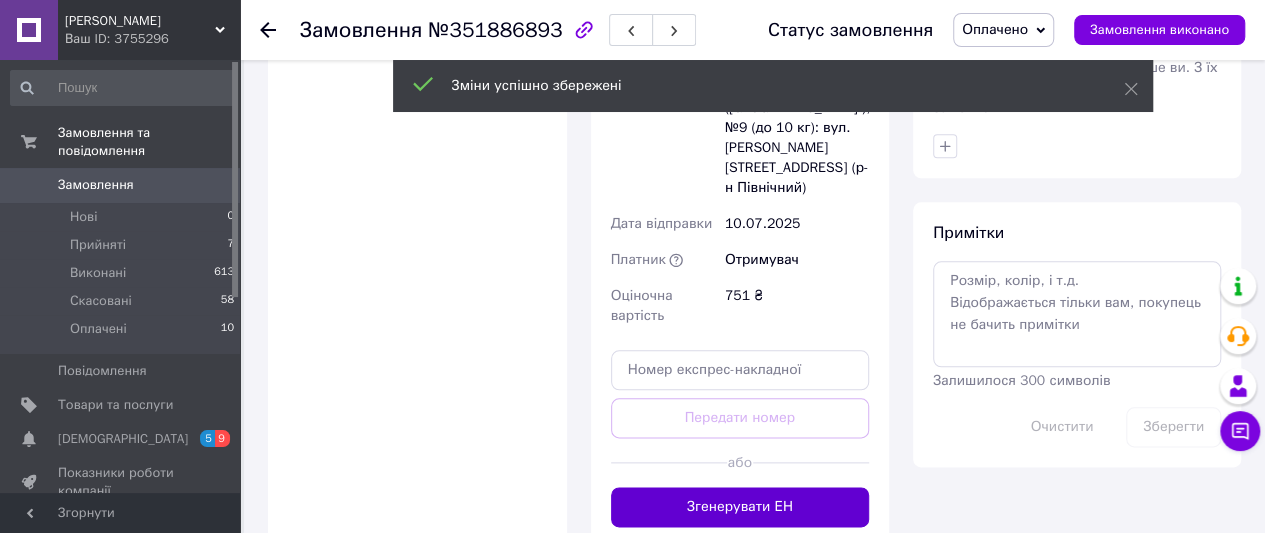 click on "Згенерувати ЕН" at bounding box center (740, 507) 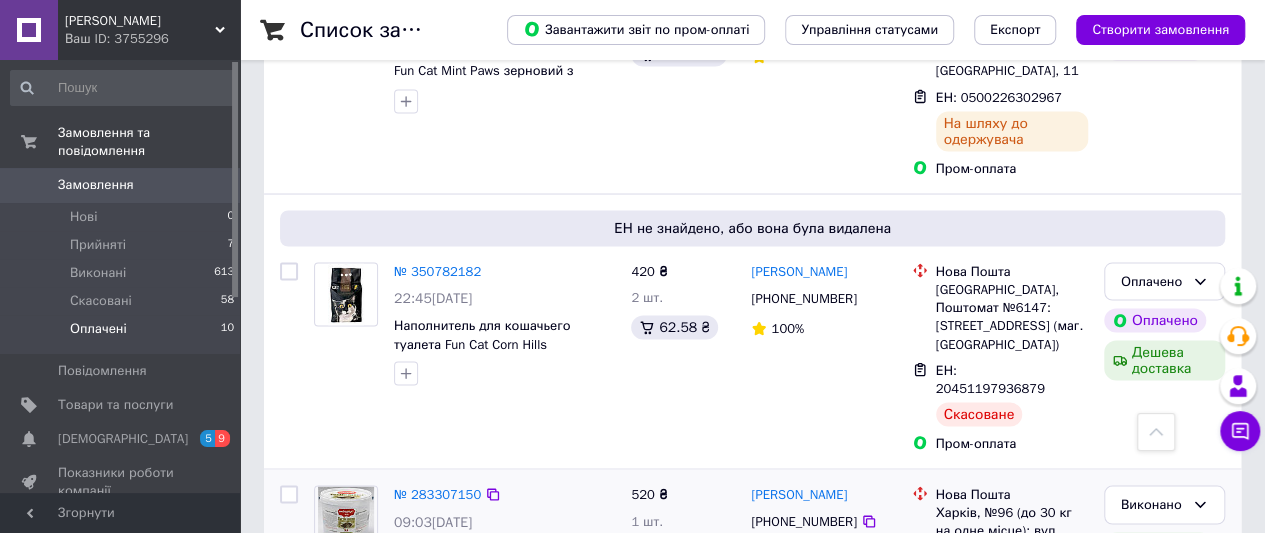 scroll, scrollTop: 1984, scrollLeft: 0, axis: vertical 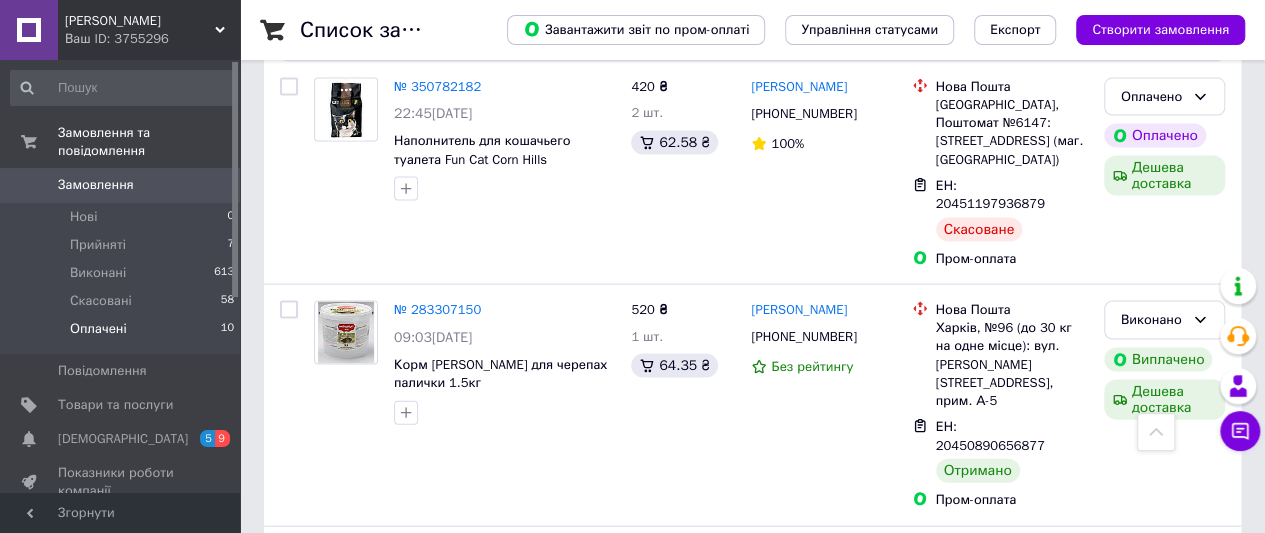 click on "Оплачені 10" at bounding box center [123, 334] 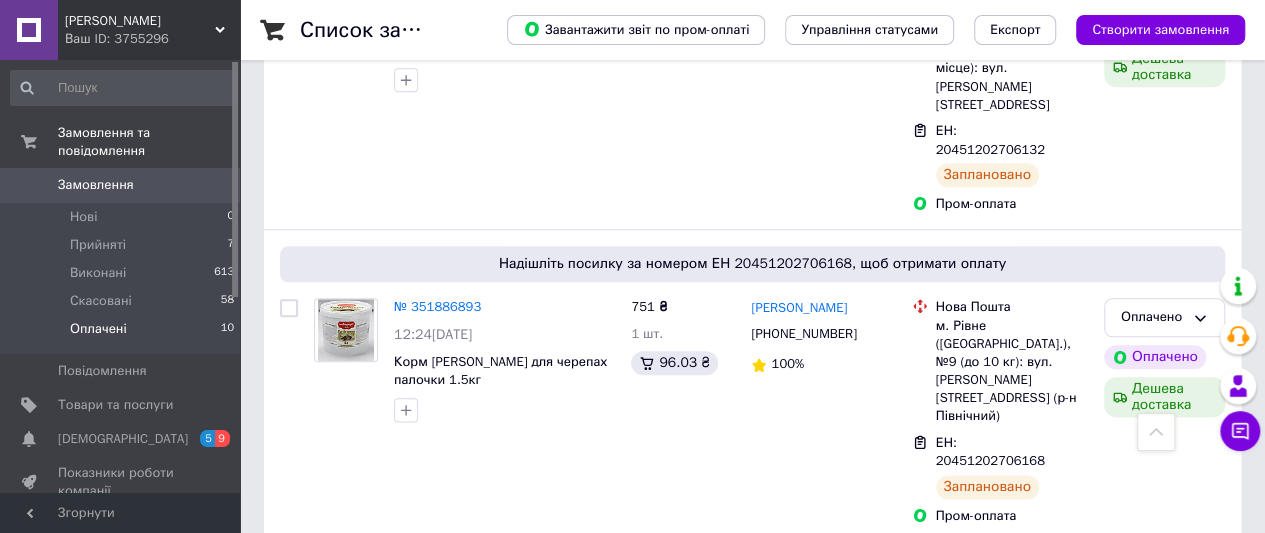 scroll, scrollTop: 984, scrollLeft: 0, axis: vertical 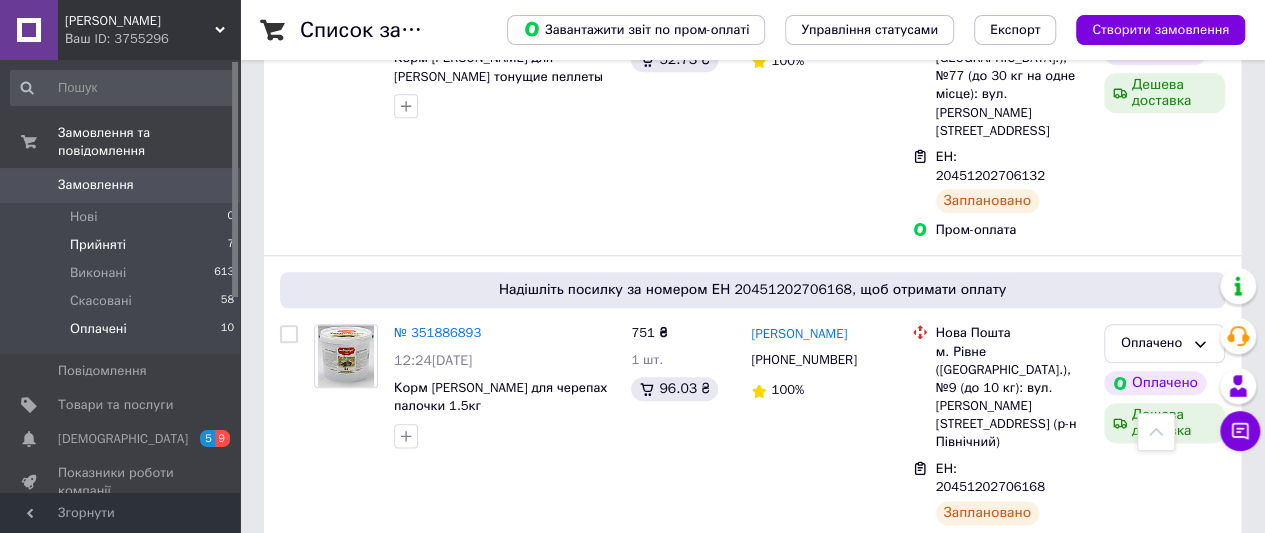 click on "Прийняті 7" at bounding box center [123, 245] 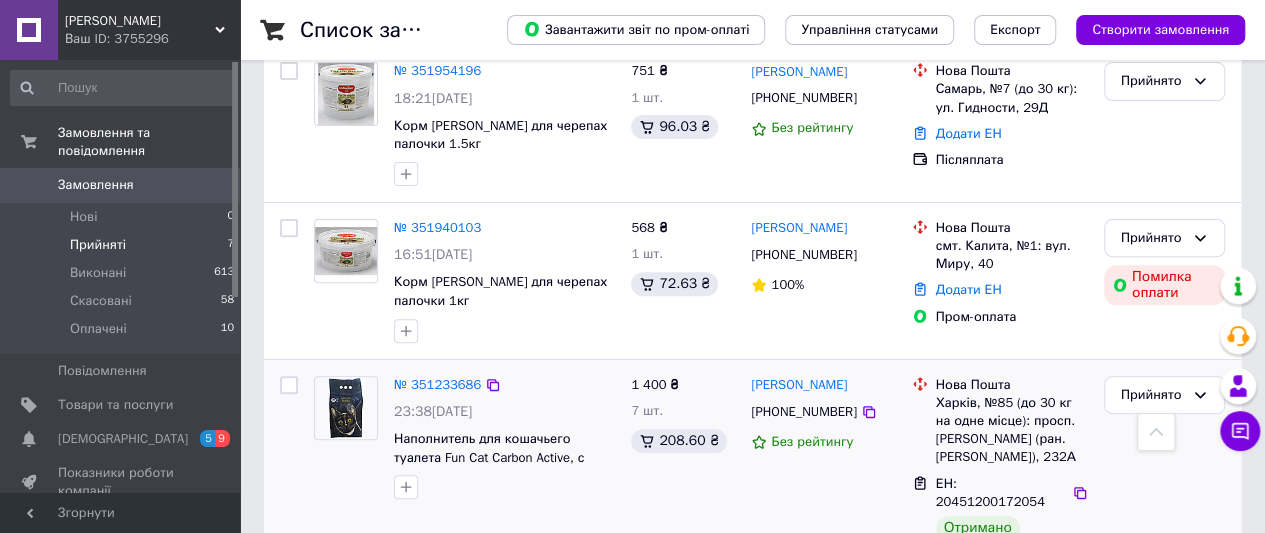 scroll, scrollTop: 100, scrollLeft: 0, axis: vertical 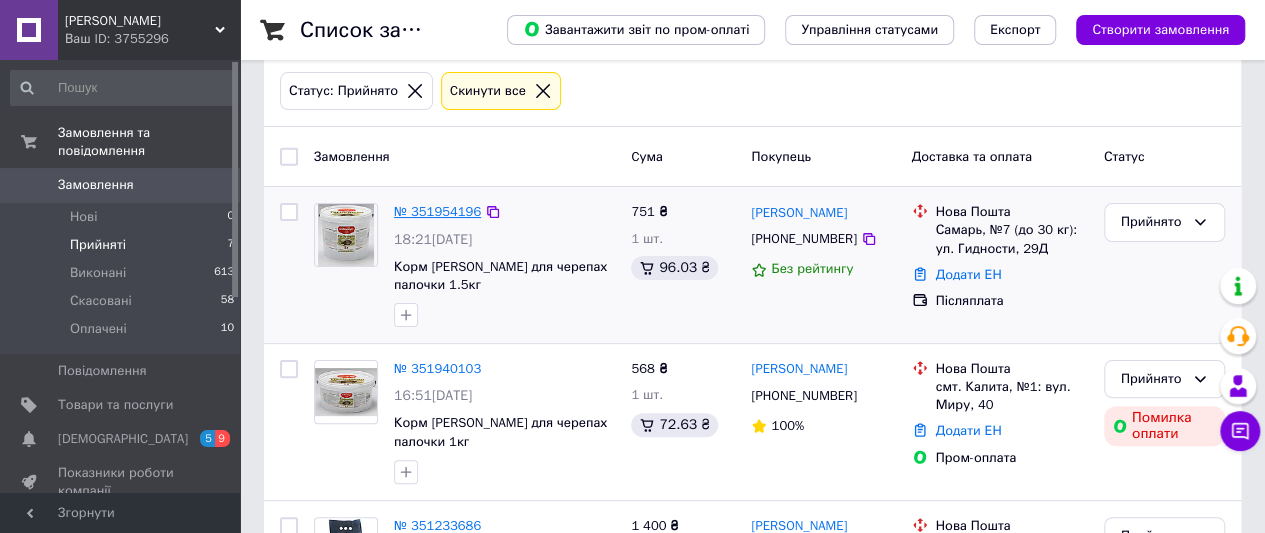 click on "№ 351954196" at bounding box center [437, 211] 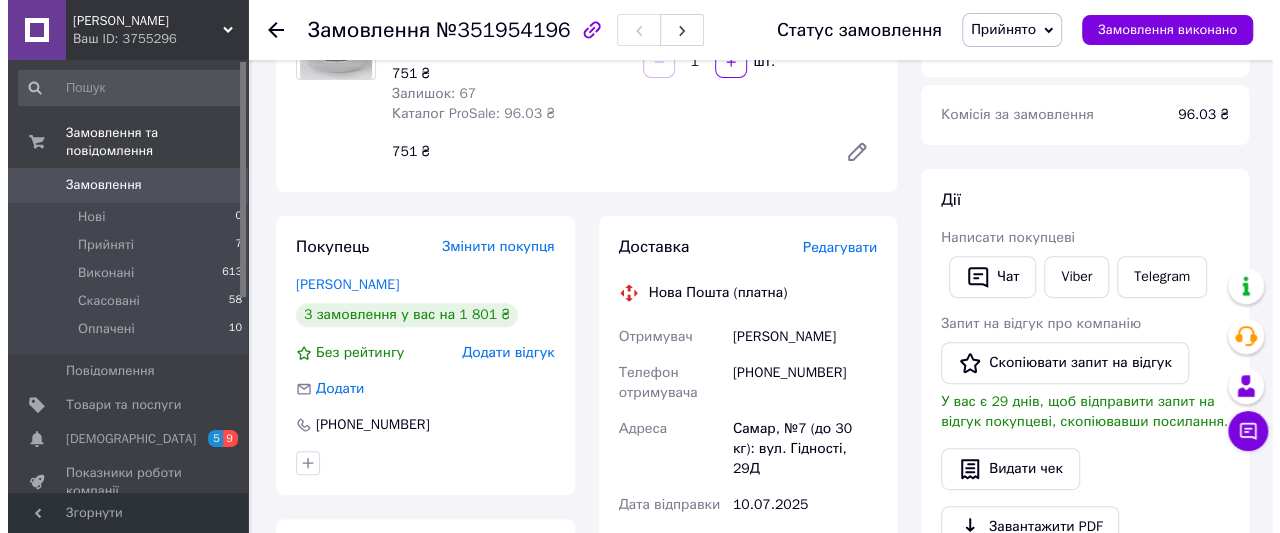 scroll, scrollTop: 300, scrollLeft: 0, axis: vertical 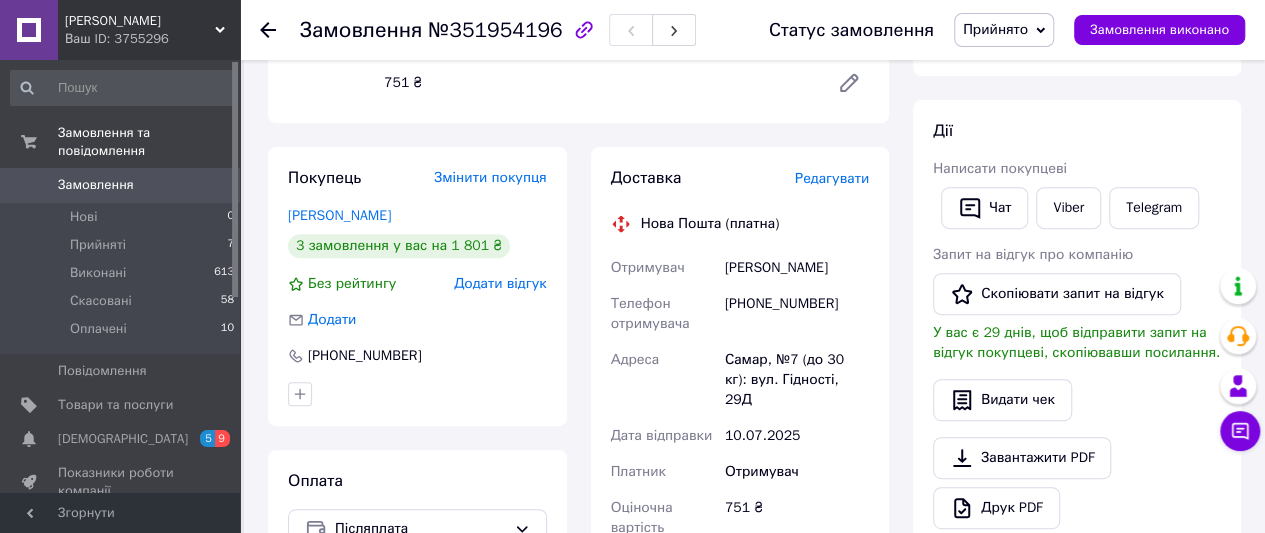 click on "Редагувати" at bounding box center [832, 178] 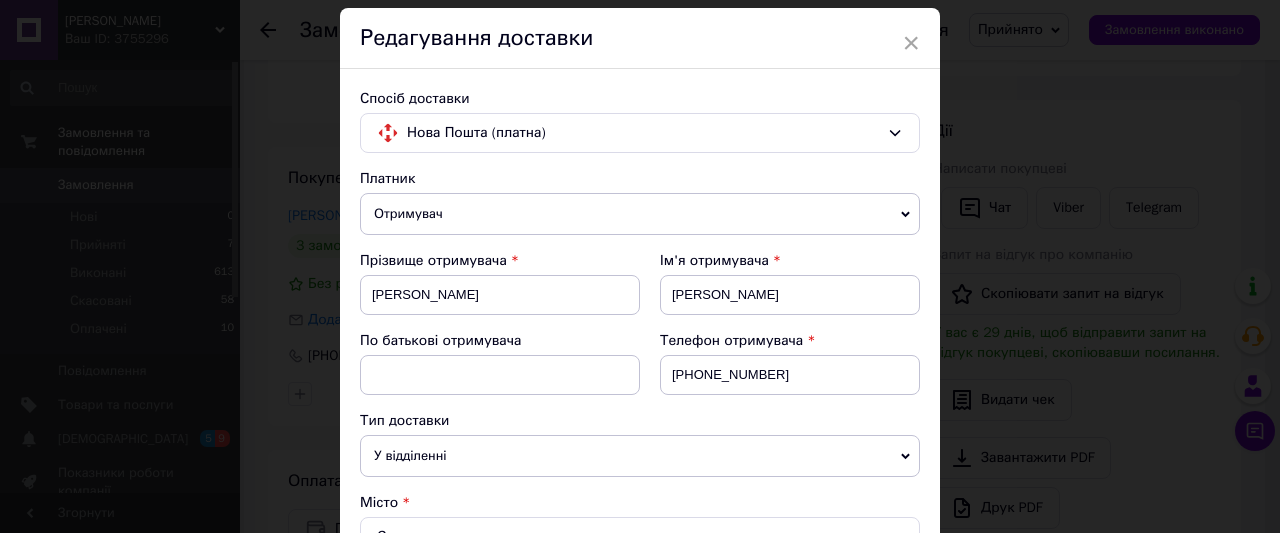 scroll, scrollTop: 200, scrollLeft: 0, axis: vertical 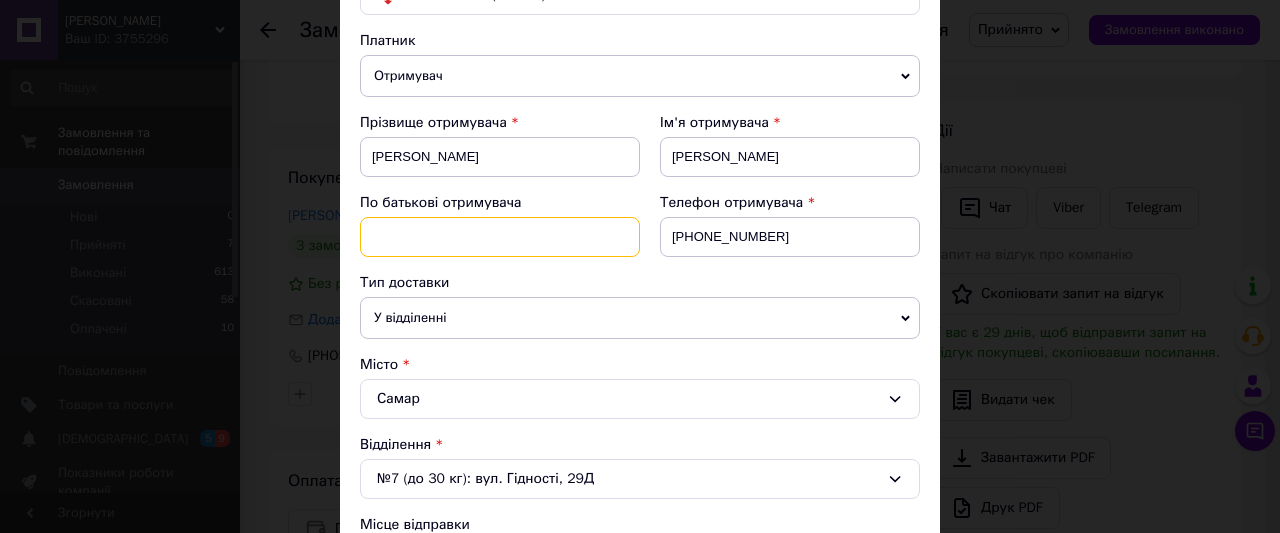 click at bounding box center (500, 237) 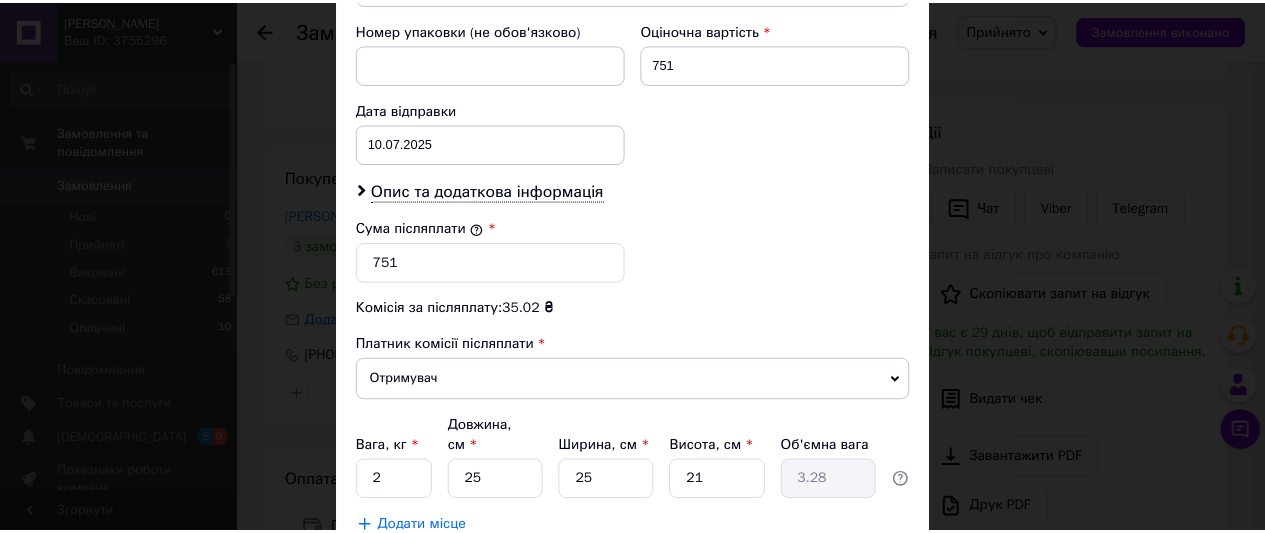 scroll, scrollTop: 900, scrollLeft: 0, axis: vertical 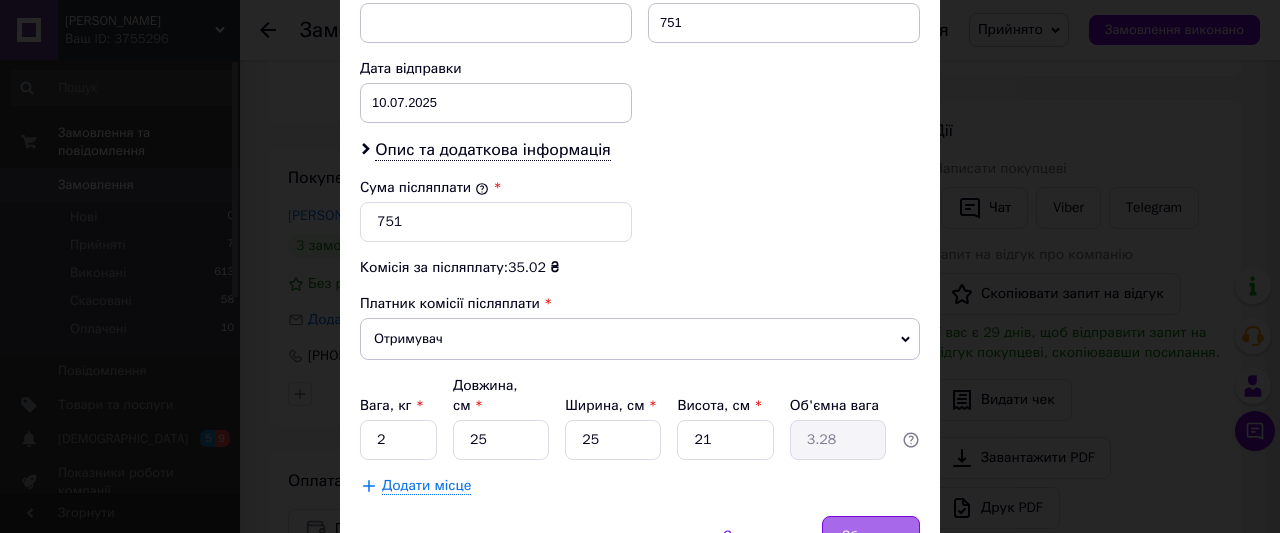 click on "Зберегти" at bounding box center [871, 536] 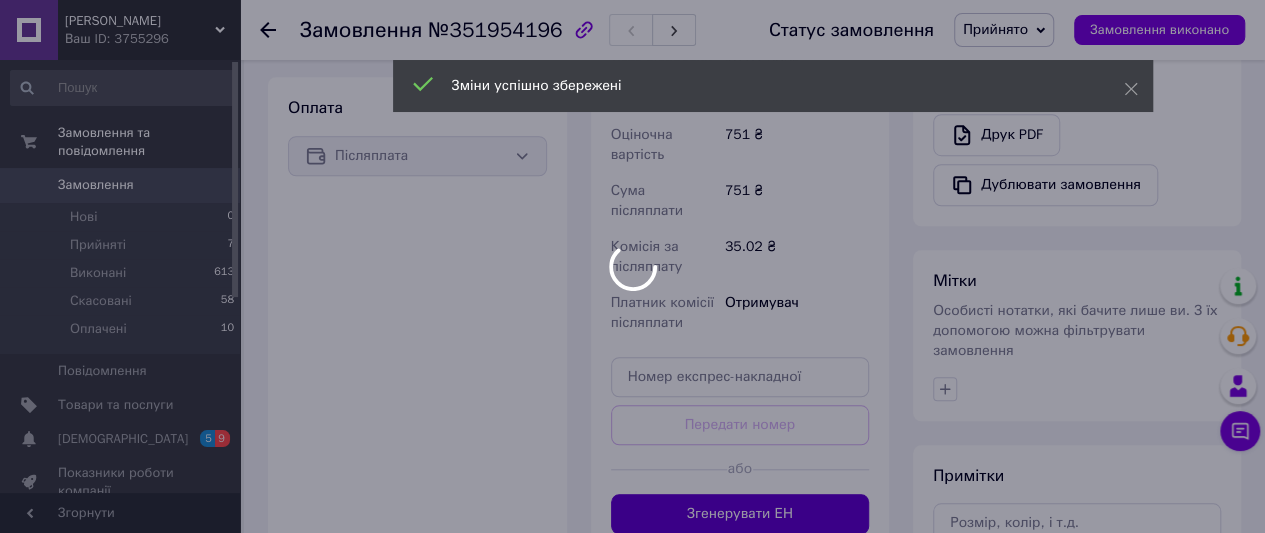 scroll, scrollTop: 700, scrollLeft: 0, axis: vertical 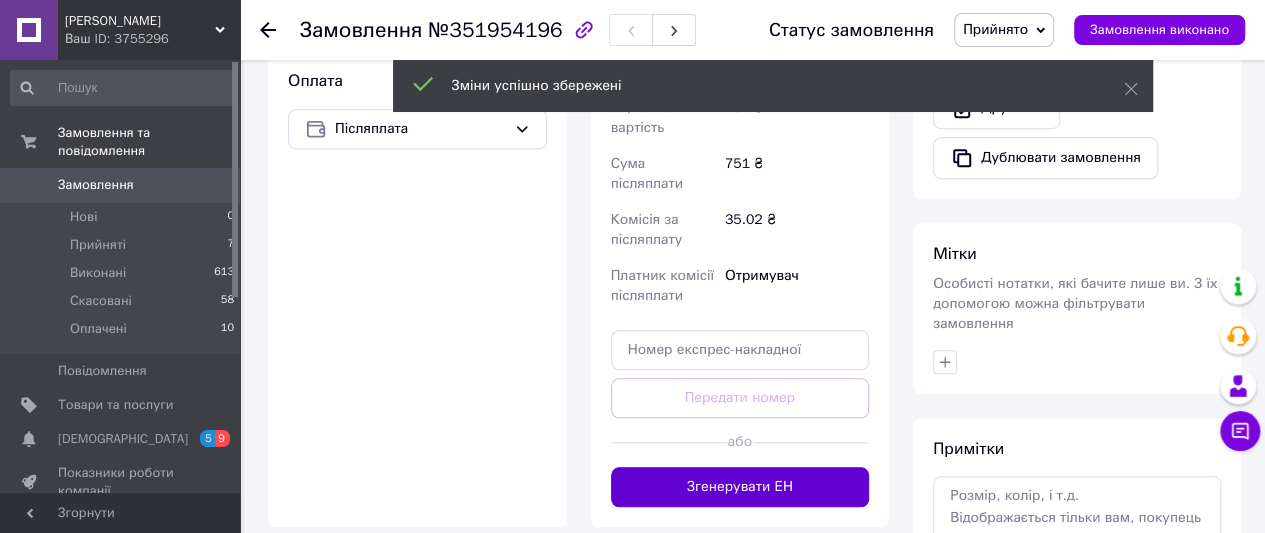 click on "Згенерувати ЕН" at bounding box center [740, 487] 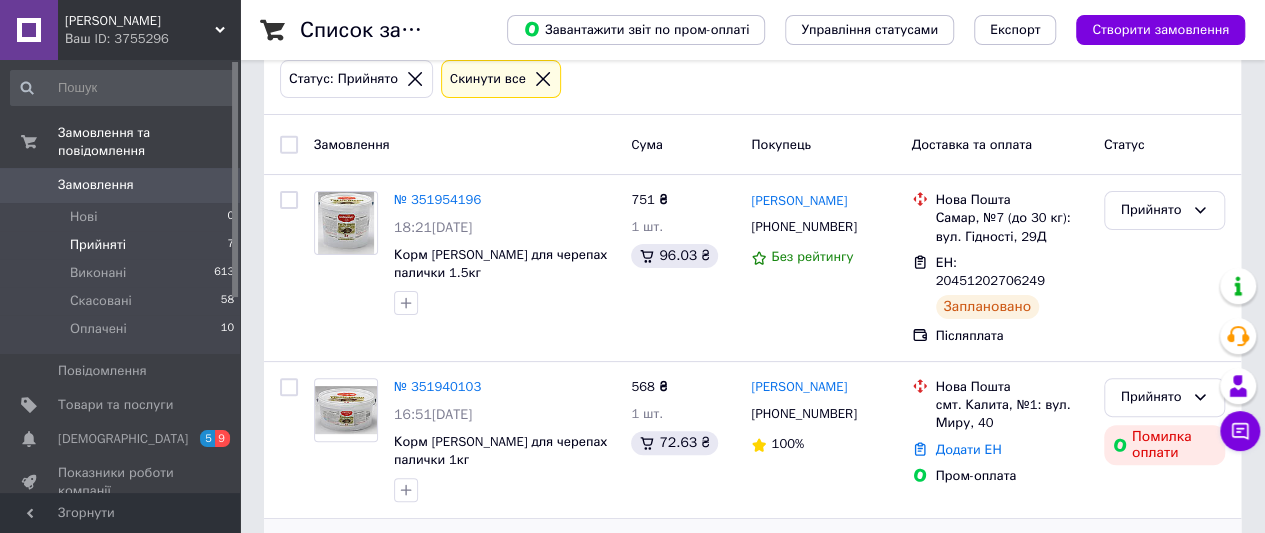 scroll, scrollTop: 300, scrollLeft: 0, axis: vertical 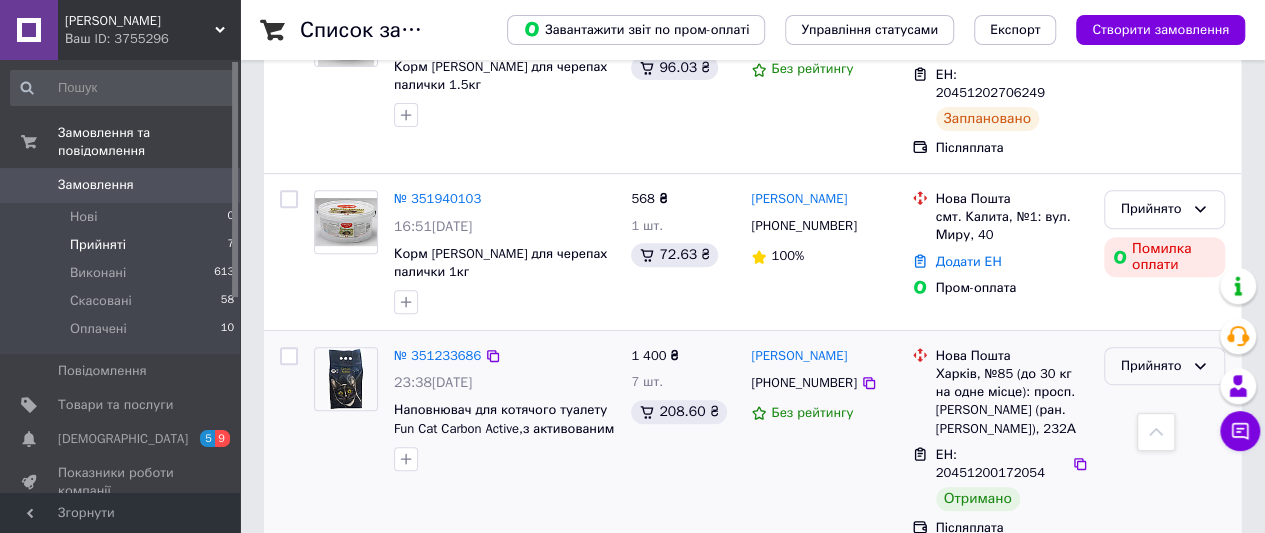 click on "Прийнято" at bounding box center (1152, 366) 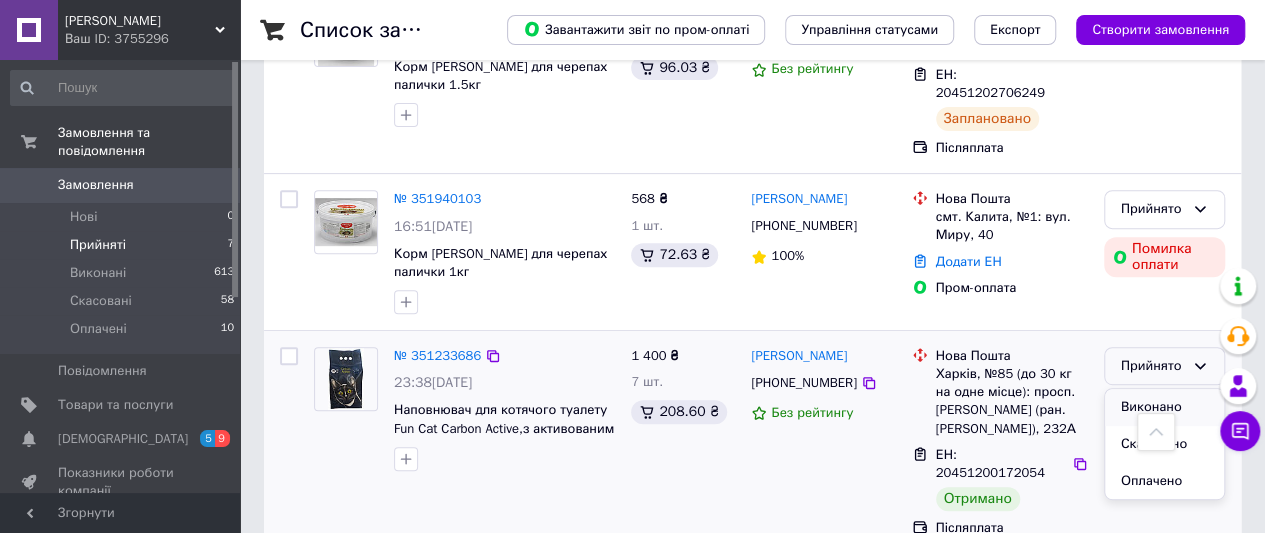 click on "Виконано" at bounding box center [1164, 407] 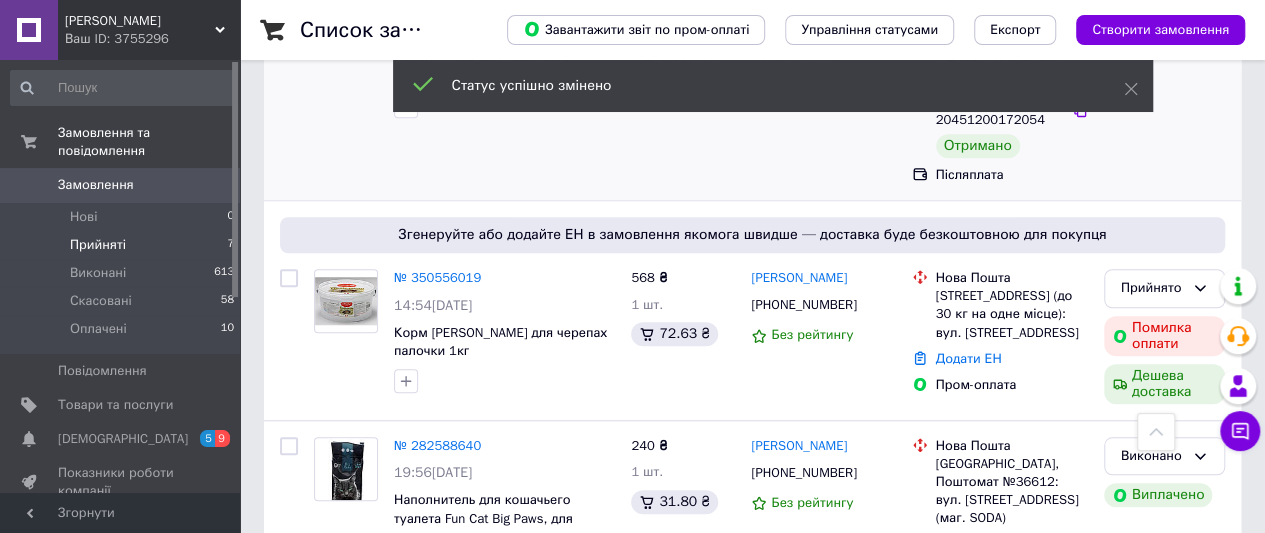 scroll, scrollTop: 700, scrollLeft: 0, axis: vertical 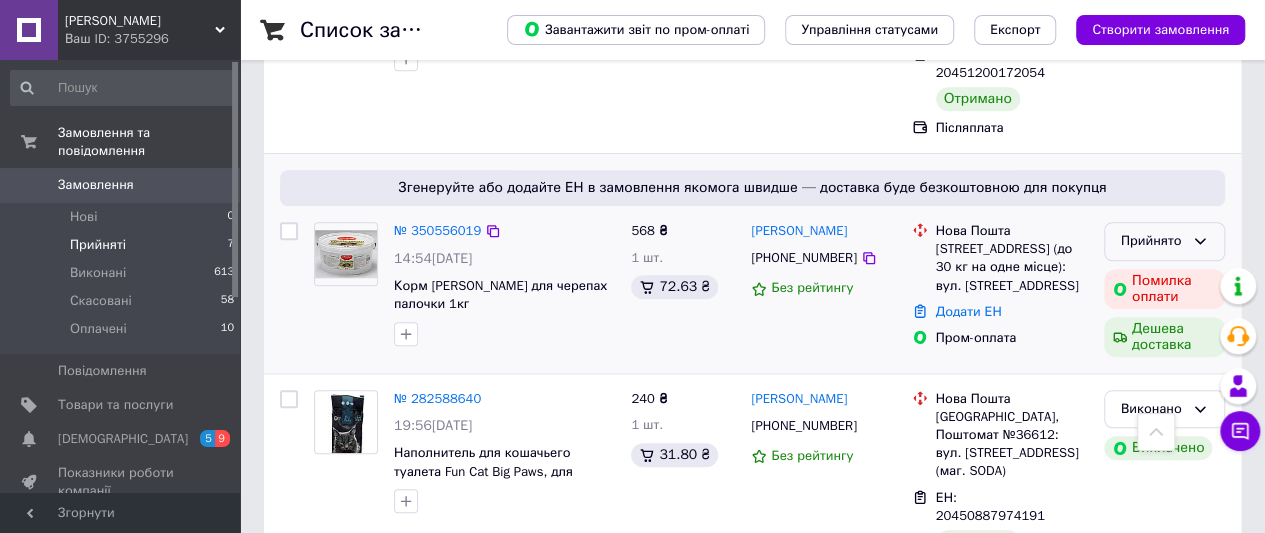click 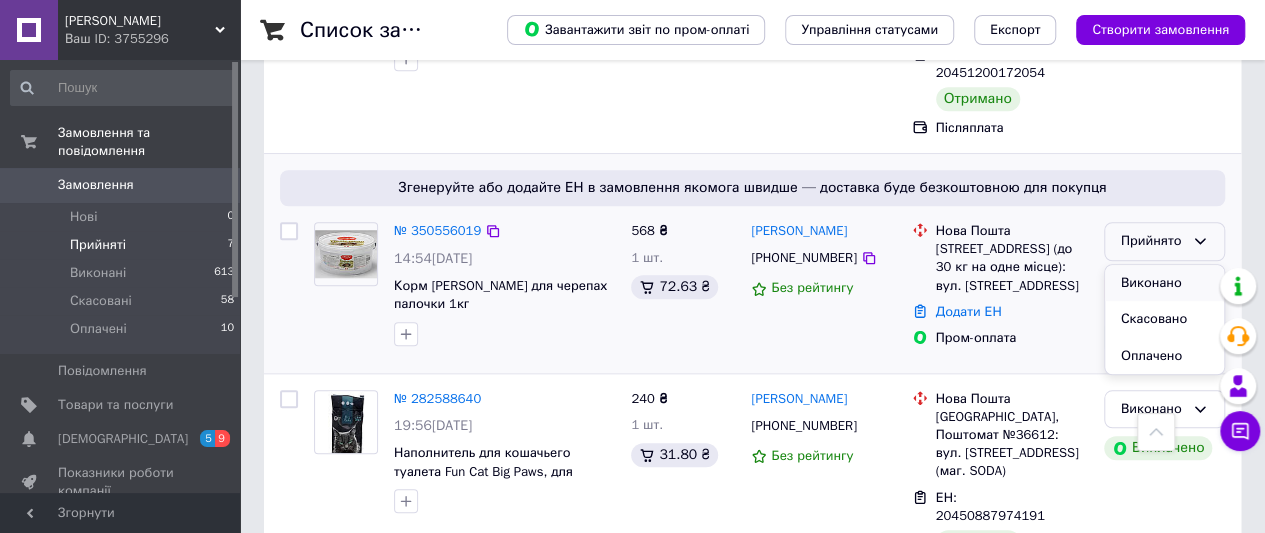click on "Виконано" at bounding box center [1164, 283] 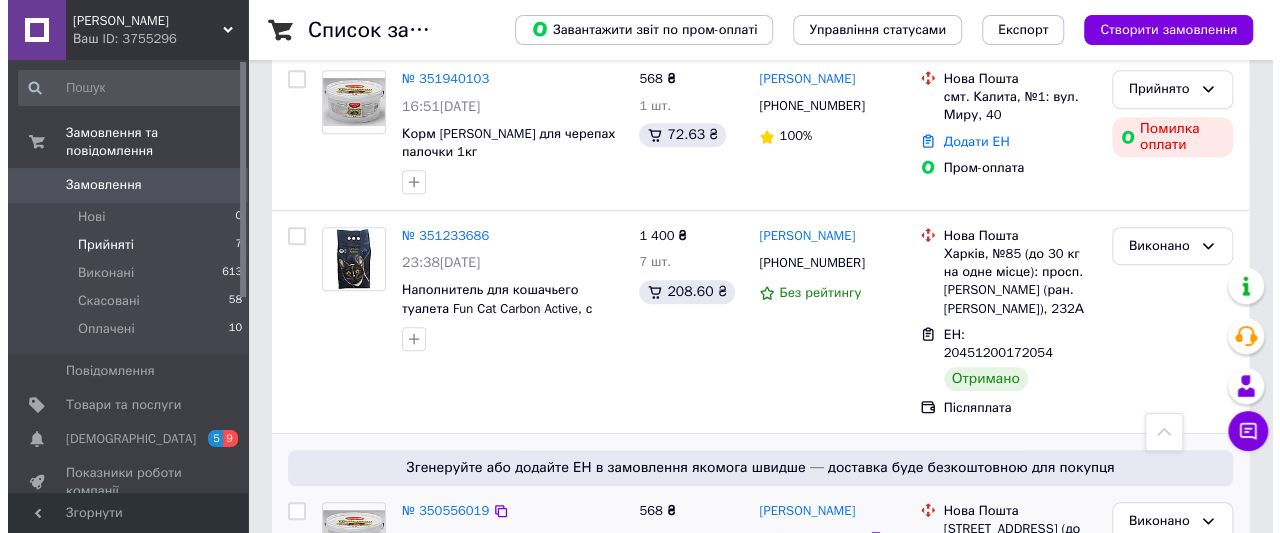 scroll, scrollTop: 300, scrollLeft: 0, axis: vertical 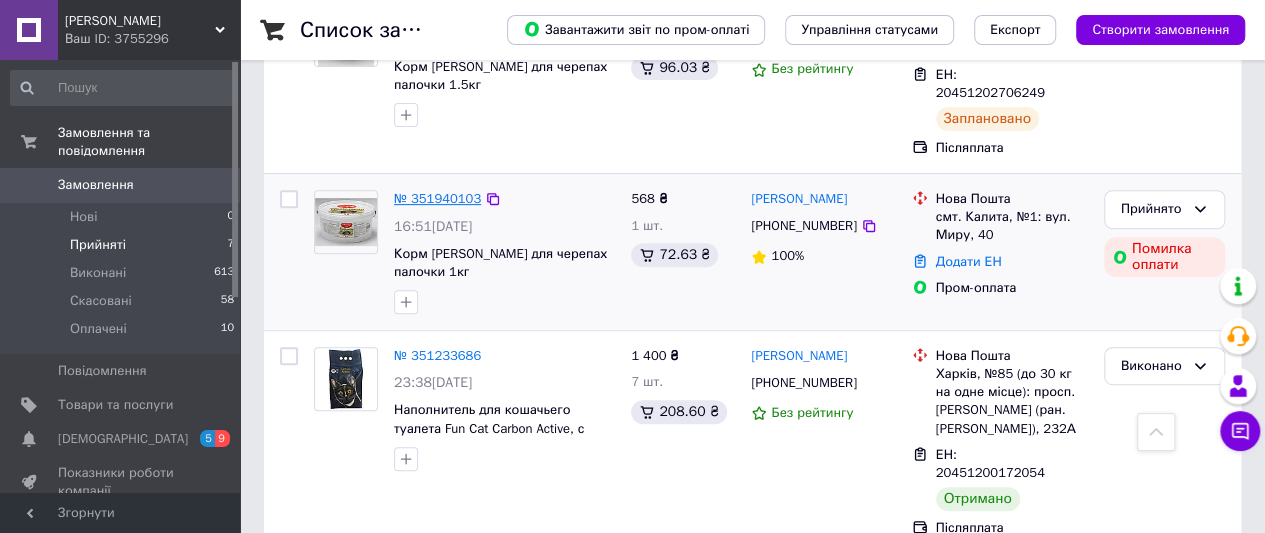 click on "№ 351940103" at bounding box center (437, 198) 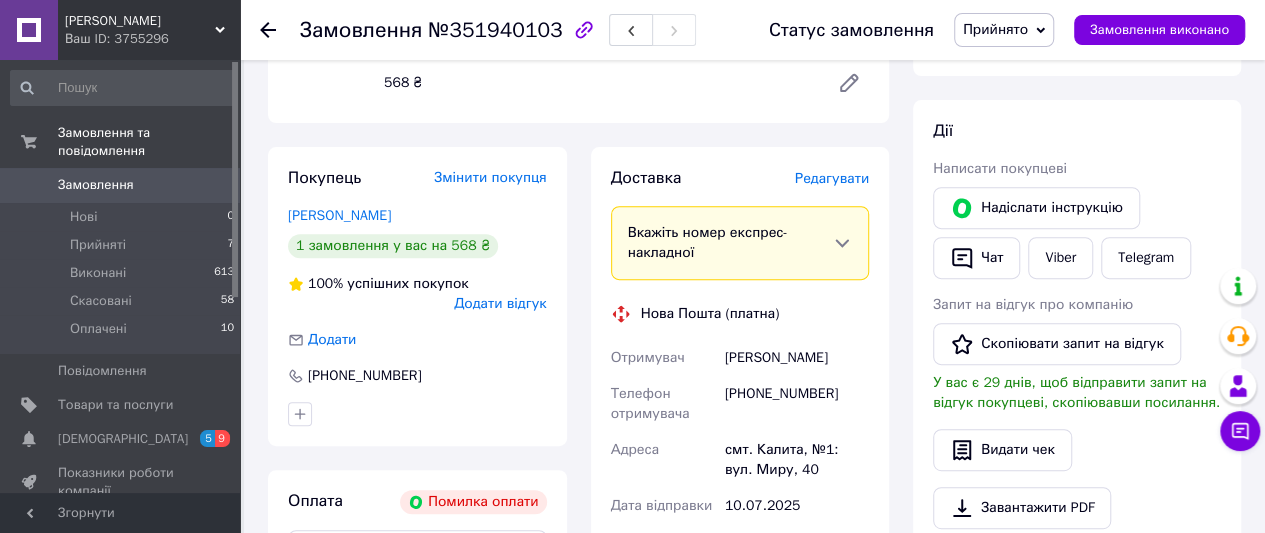 click on "Редагувати" at bounding box center (832, 178) 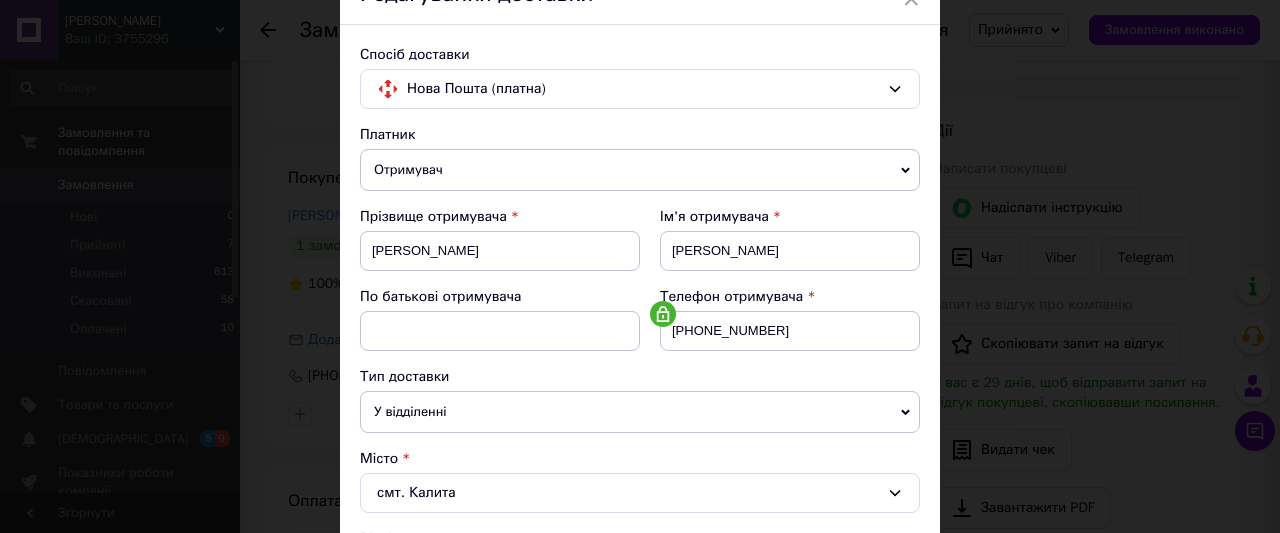 scroll, scrollTop: 300, scrollLeft: 0, axis: vertical 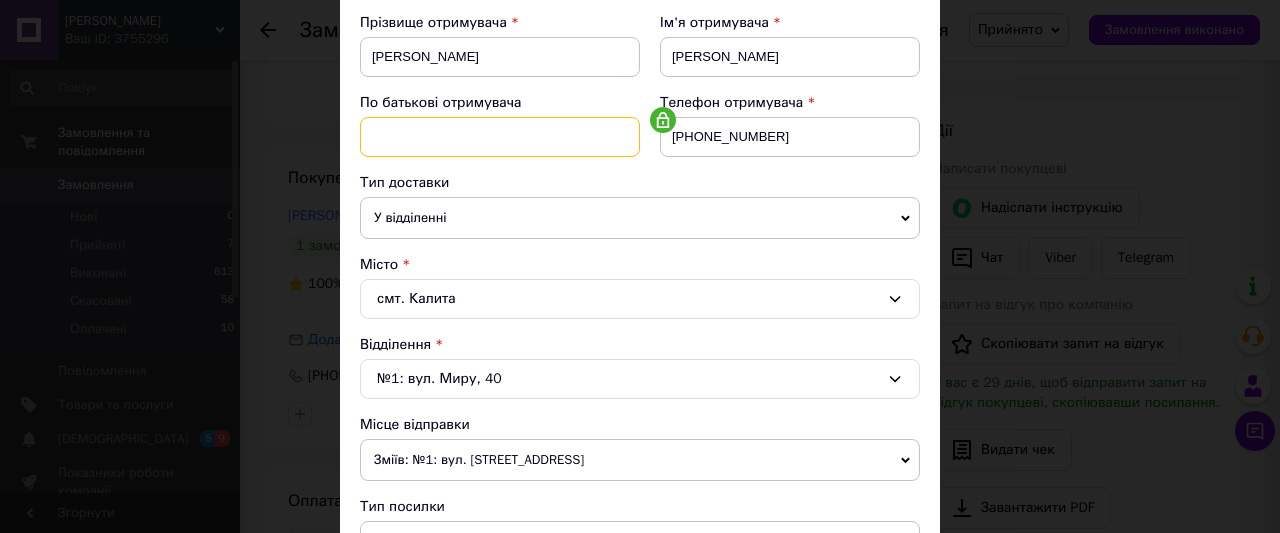click at bounding box center [500, 137] 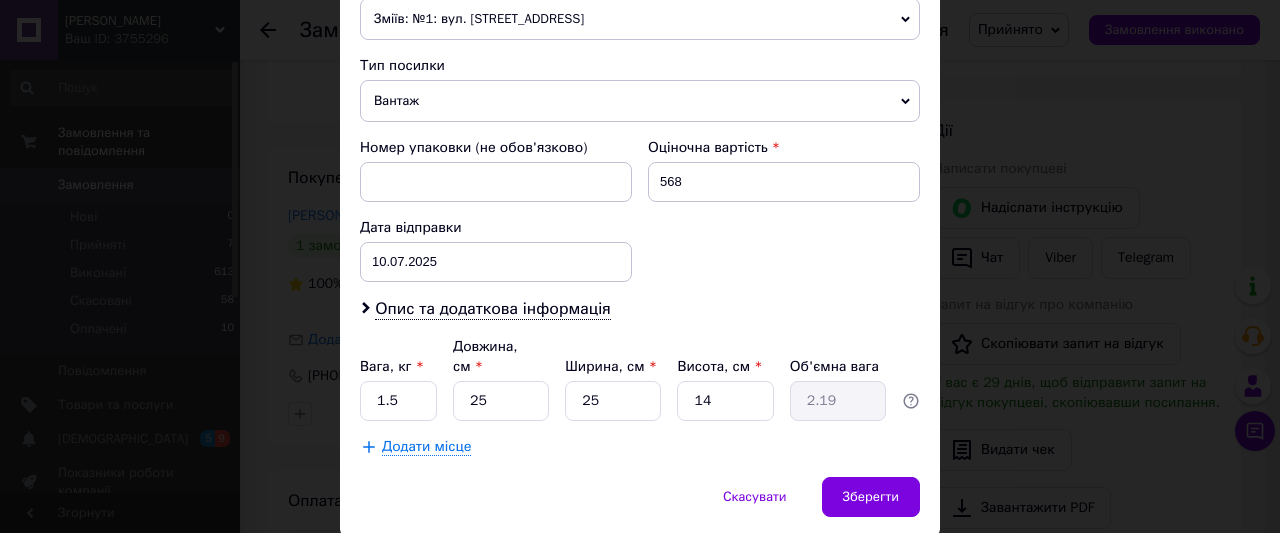 scroll, scrollTop: 786, scrollLeft: 0, axis: vertical 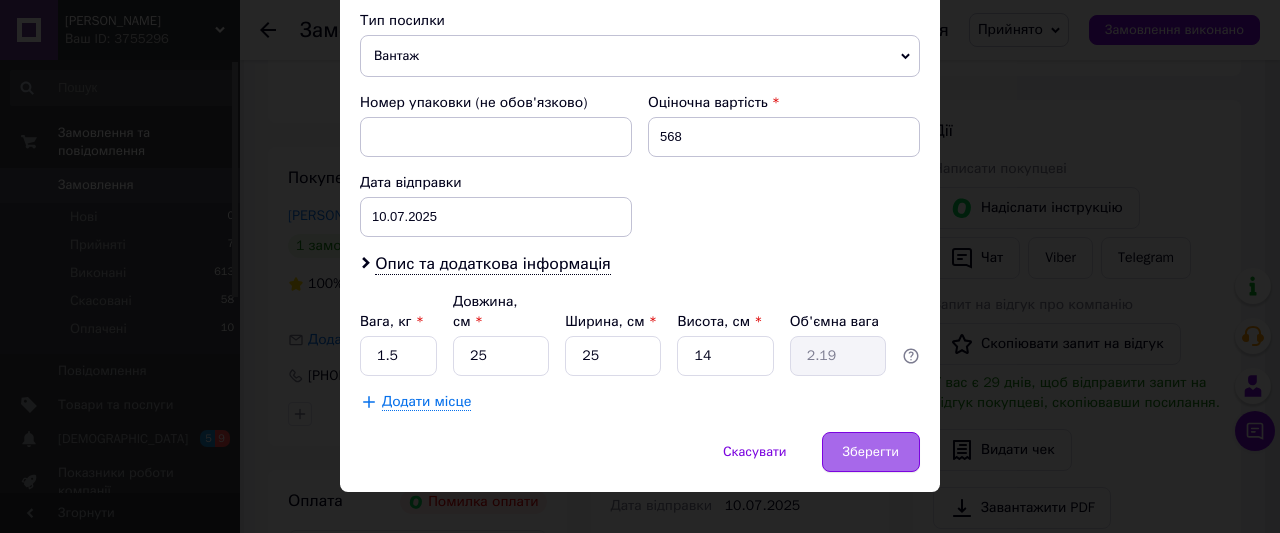 click on "Зберегти" at bounding box center (871, 452) 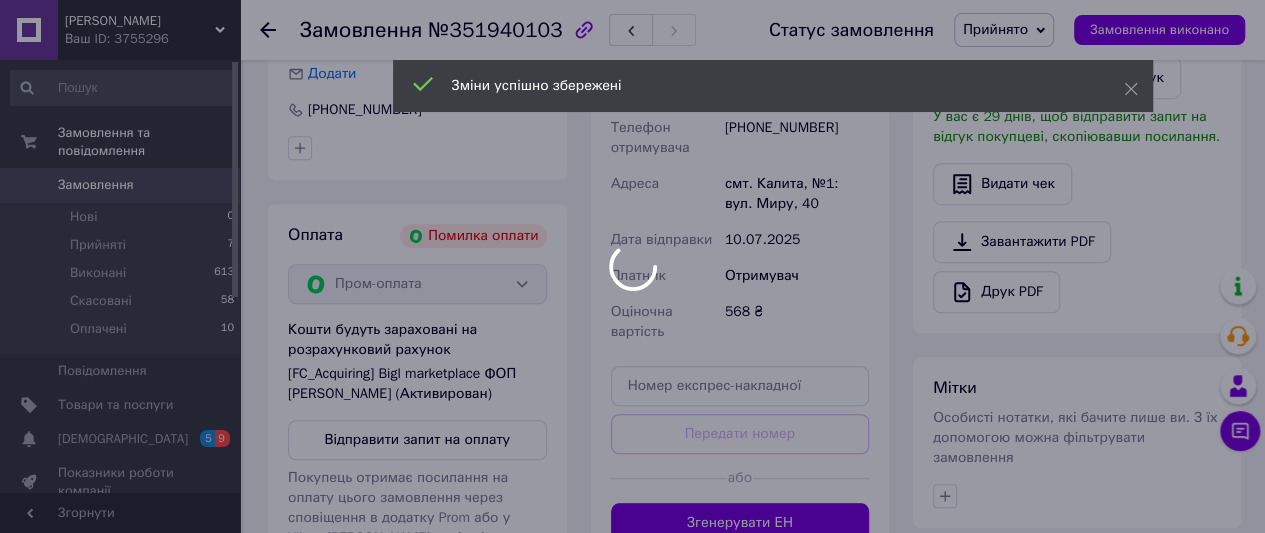 scroll, scrollTop: 800, scrollLeft: 0, axis: vertical 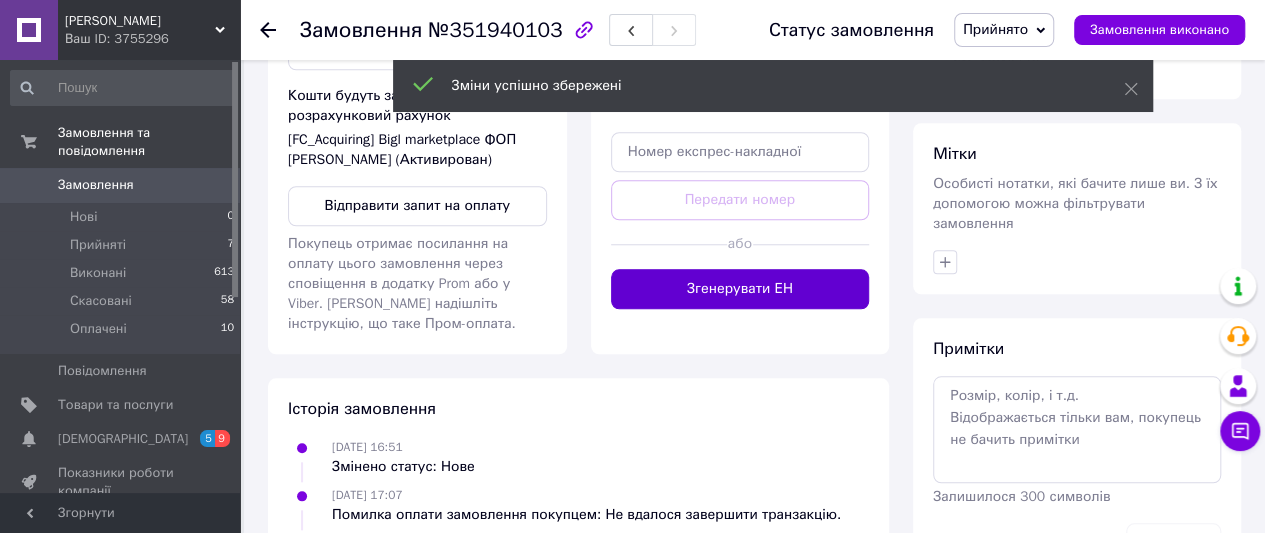 click on "Згенерувати ЕН" at bounding box center (740, 289) 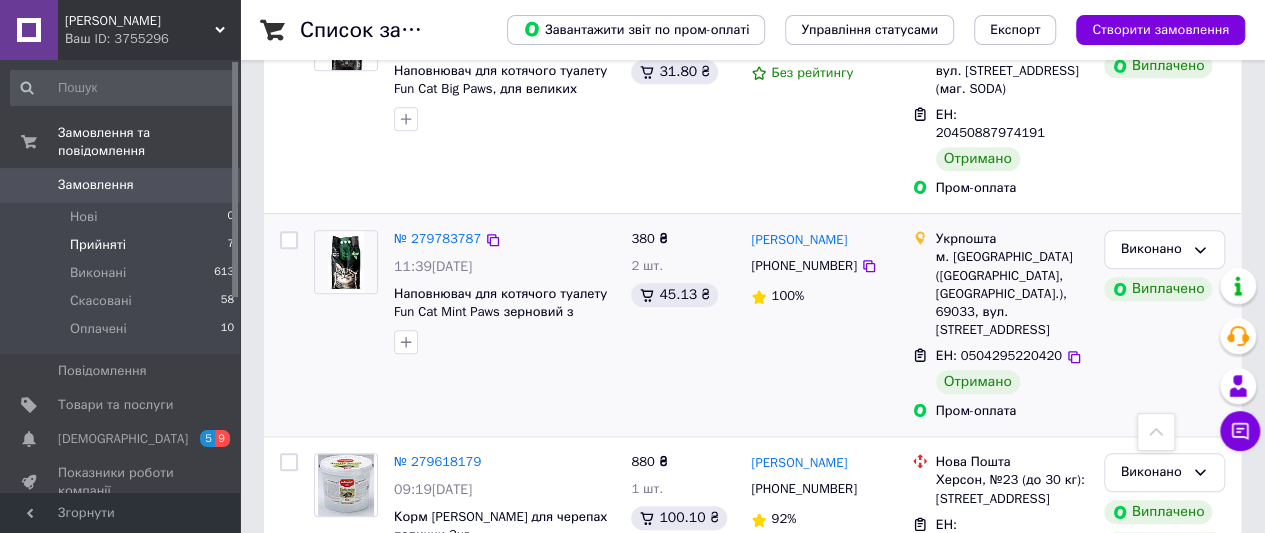 scroll, scrollTop: 670, scrollLeft: 0, axis: vertical 